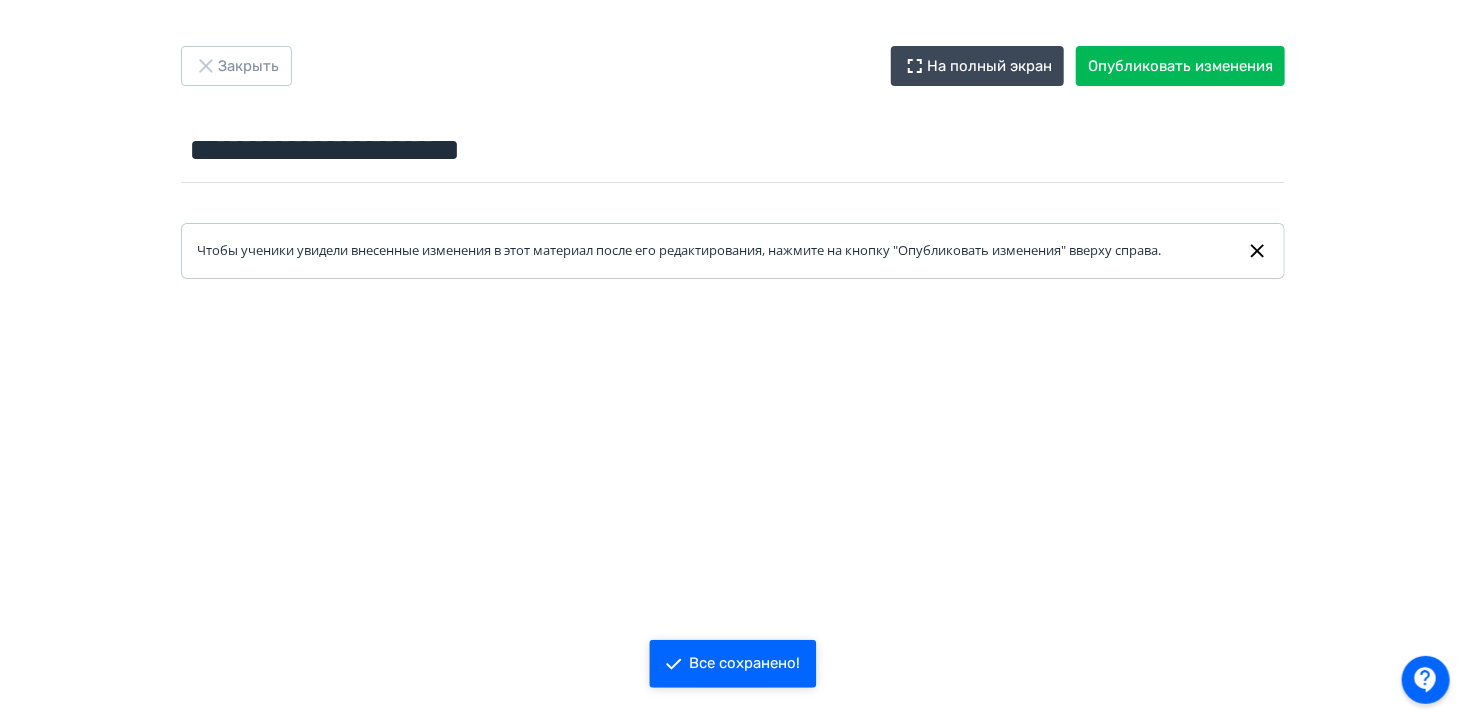scroll, scrollTop: 0, scrollLeft: 0, axis: both 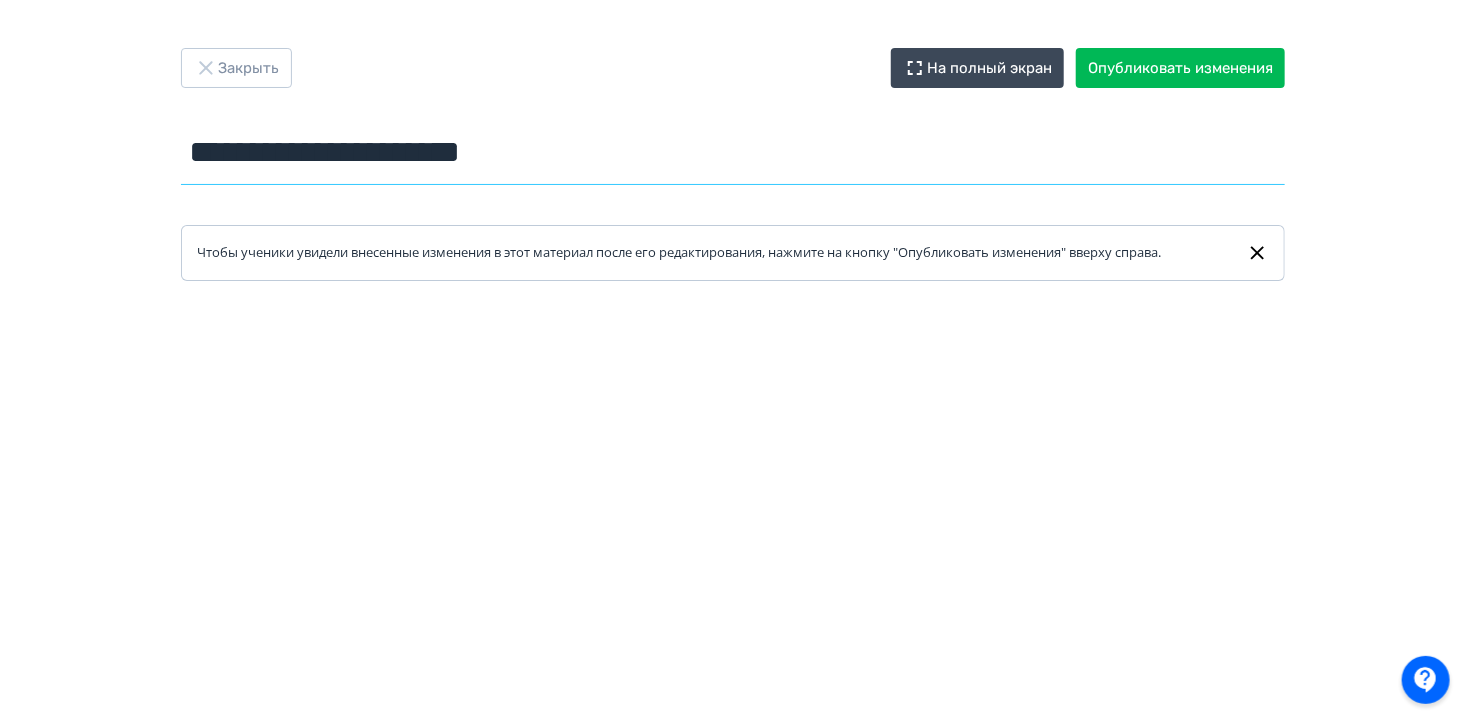 click on "**********" at bounding box center (733, 152) 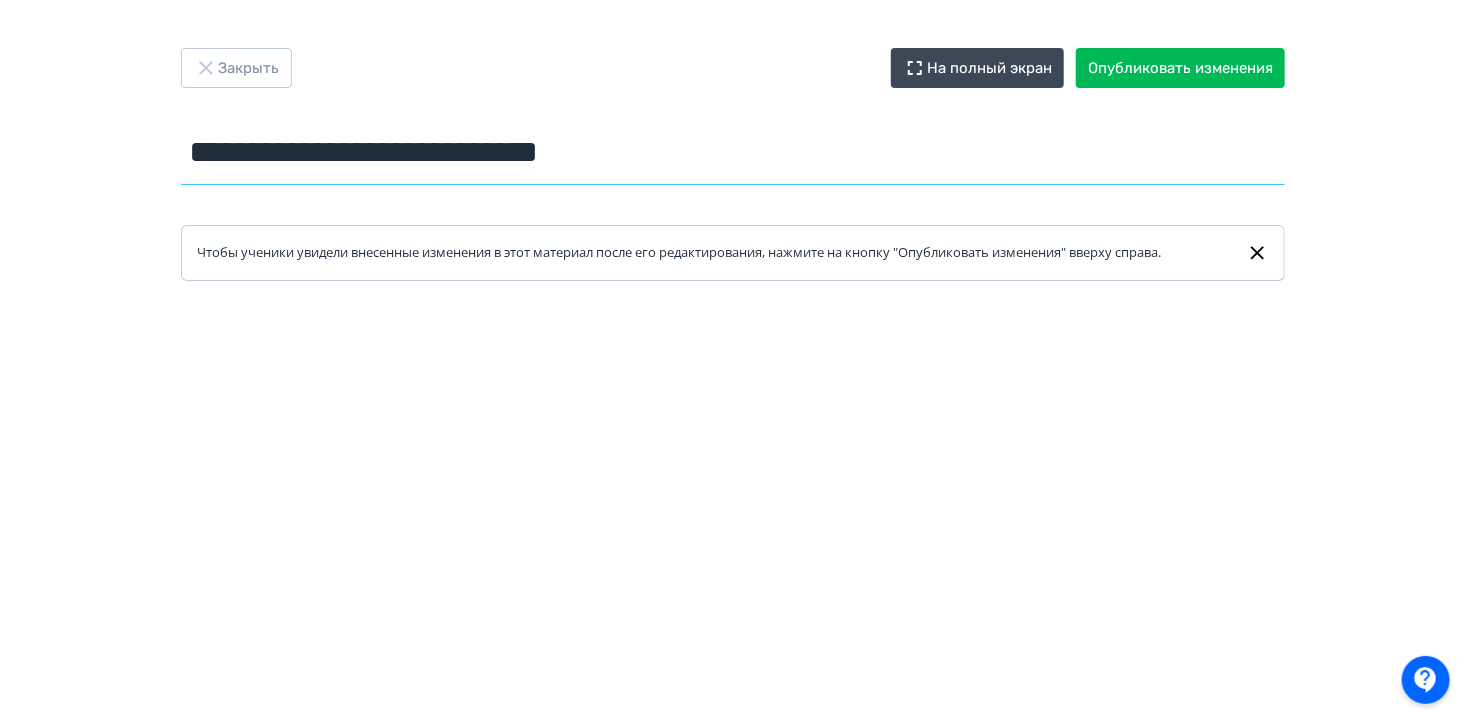 type on "**********" 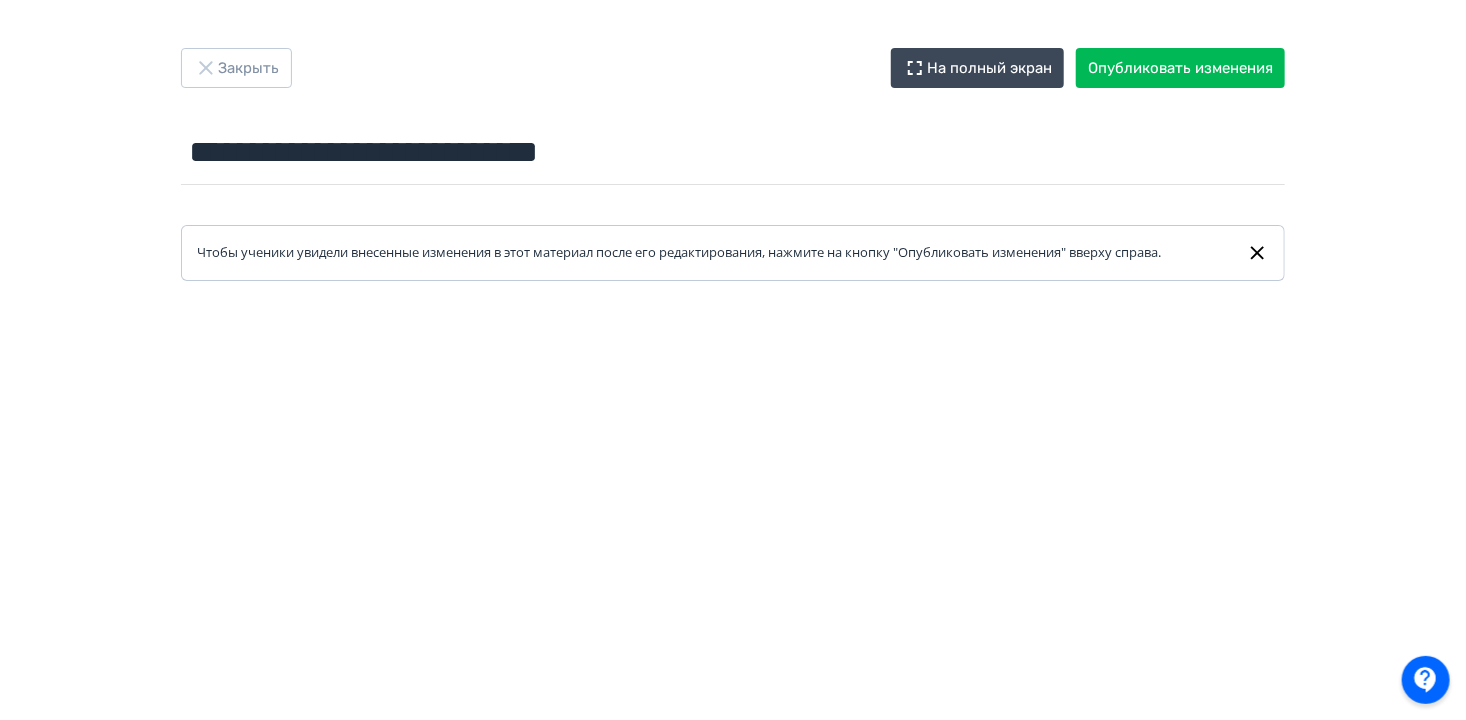 click at bounding box center (733, 731) 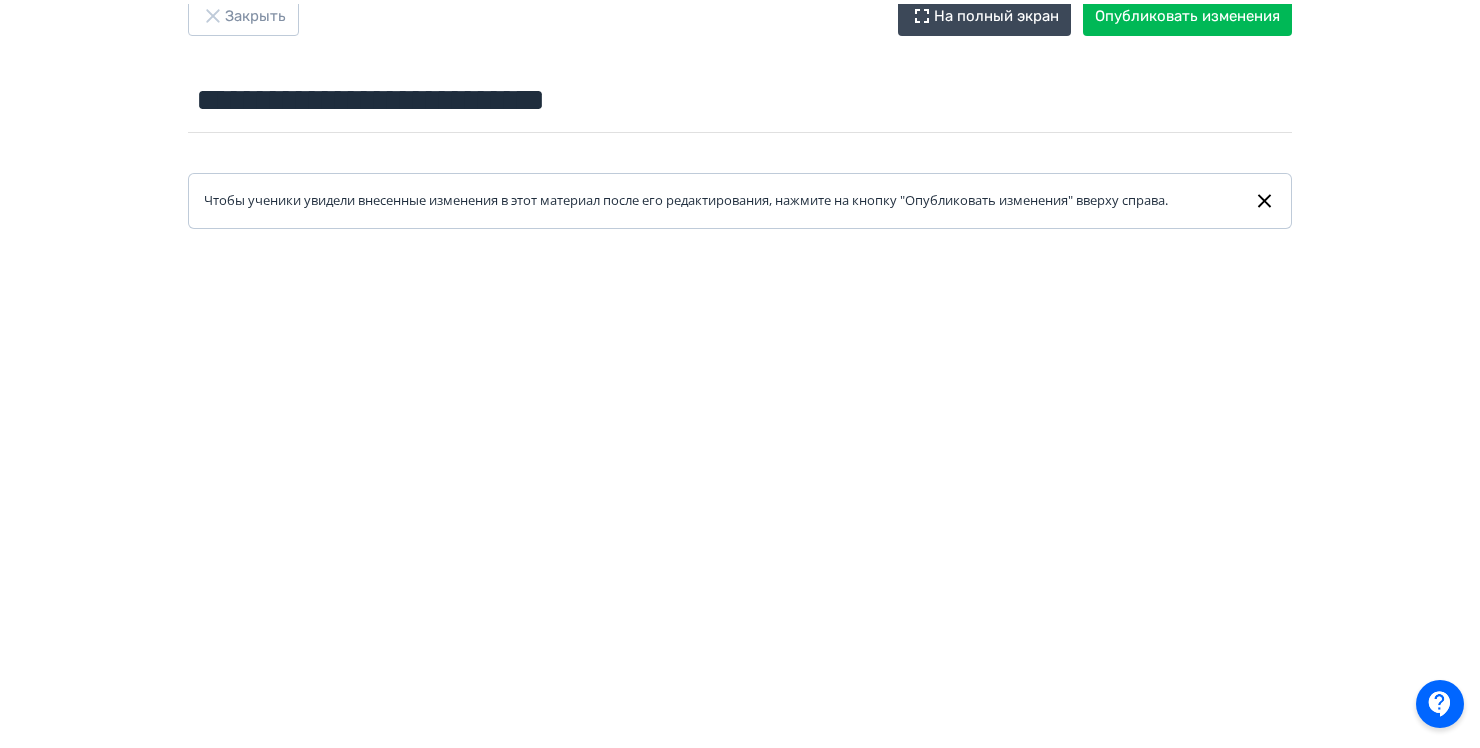 scroll, scrollTop: 0, scrollLeft: 0, axis: both 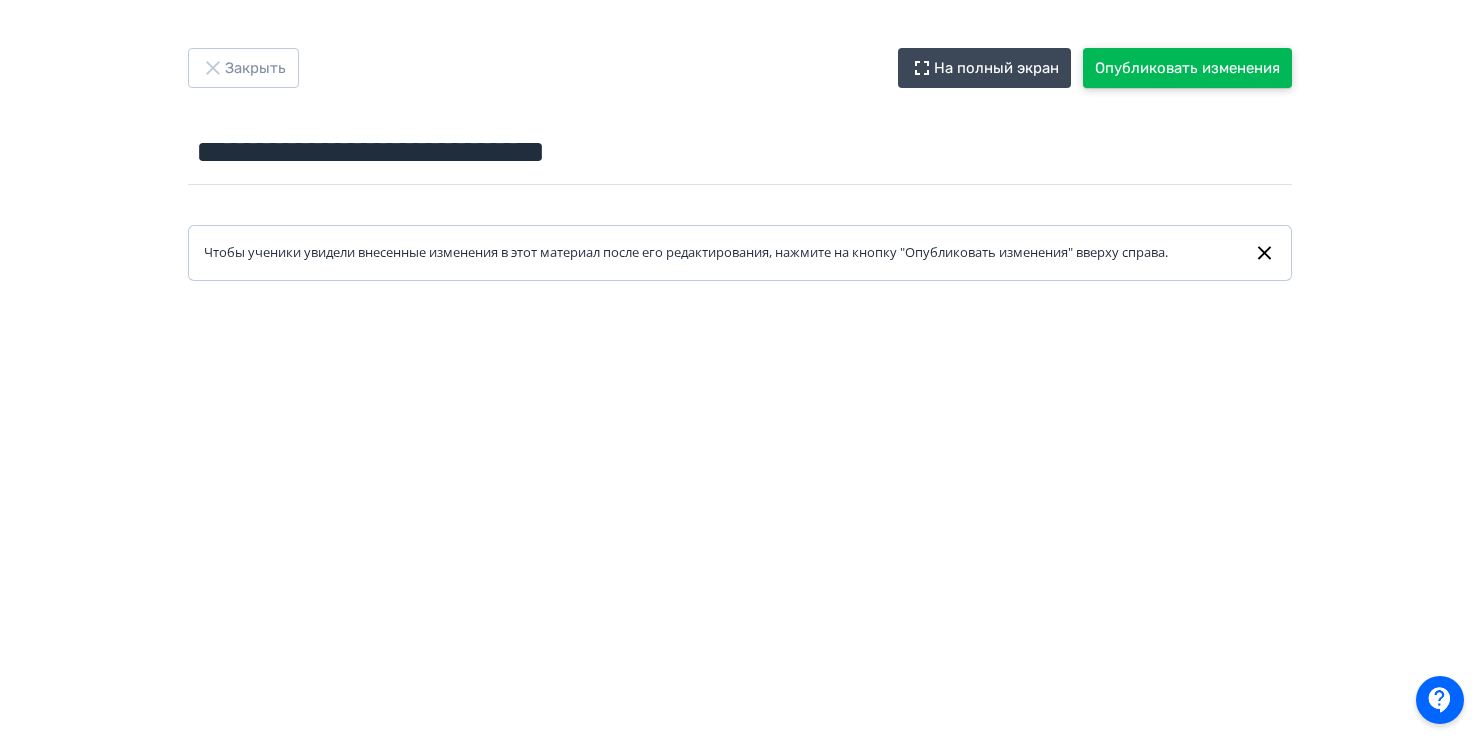 click on "Опубликовать изменения" at bounding box center [1187, 68] 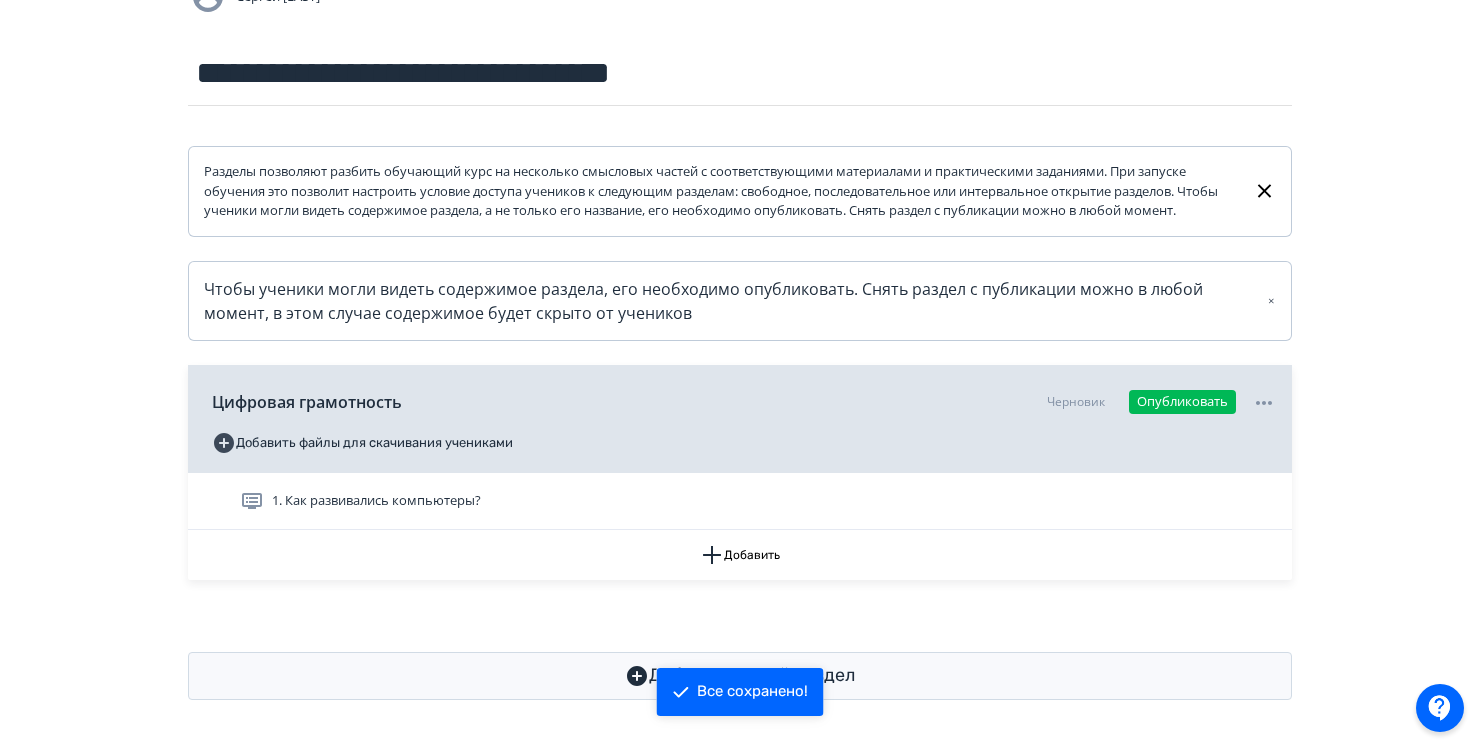 scroll, scrollTop: 219, scrollLeft: 0, axis: vertical 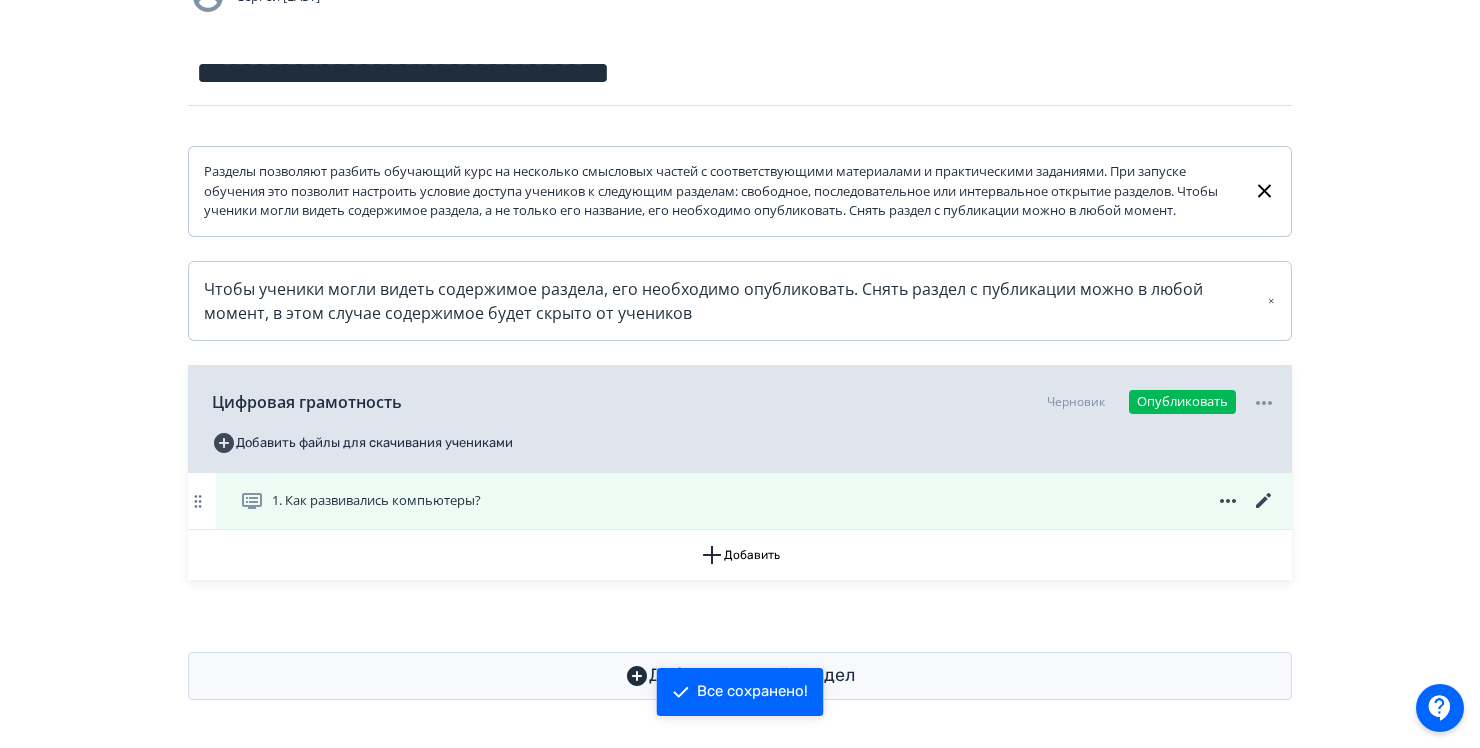 click on "1. Как развивались компьютеры?" at bounding box center (364, 501) 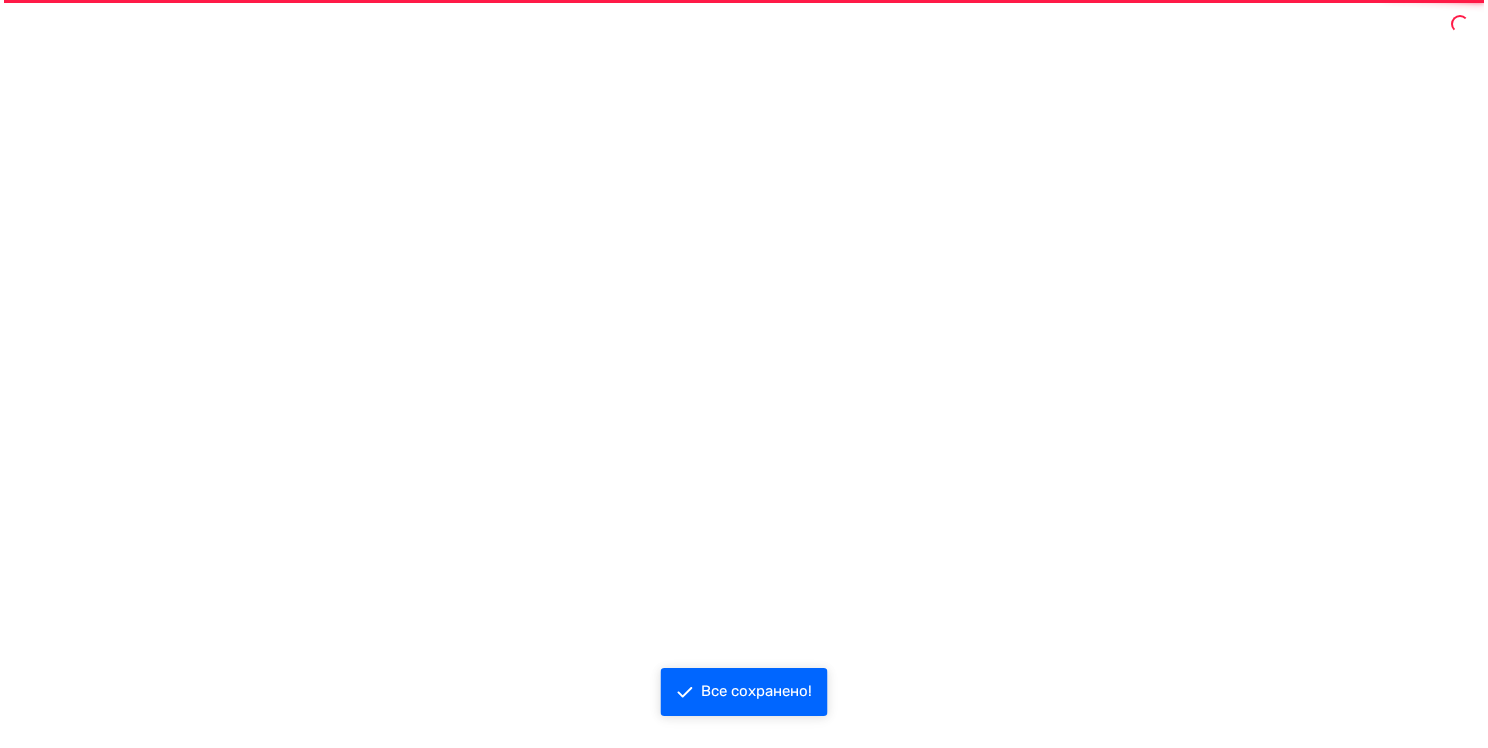 scroll, scrollTop: 0, scrollLeft: 0, axis: both 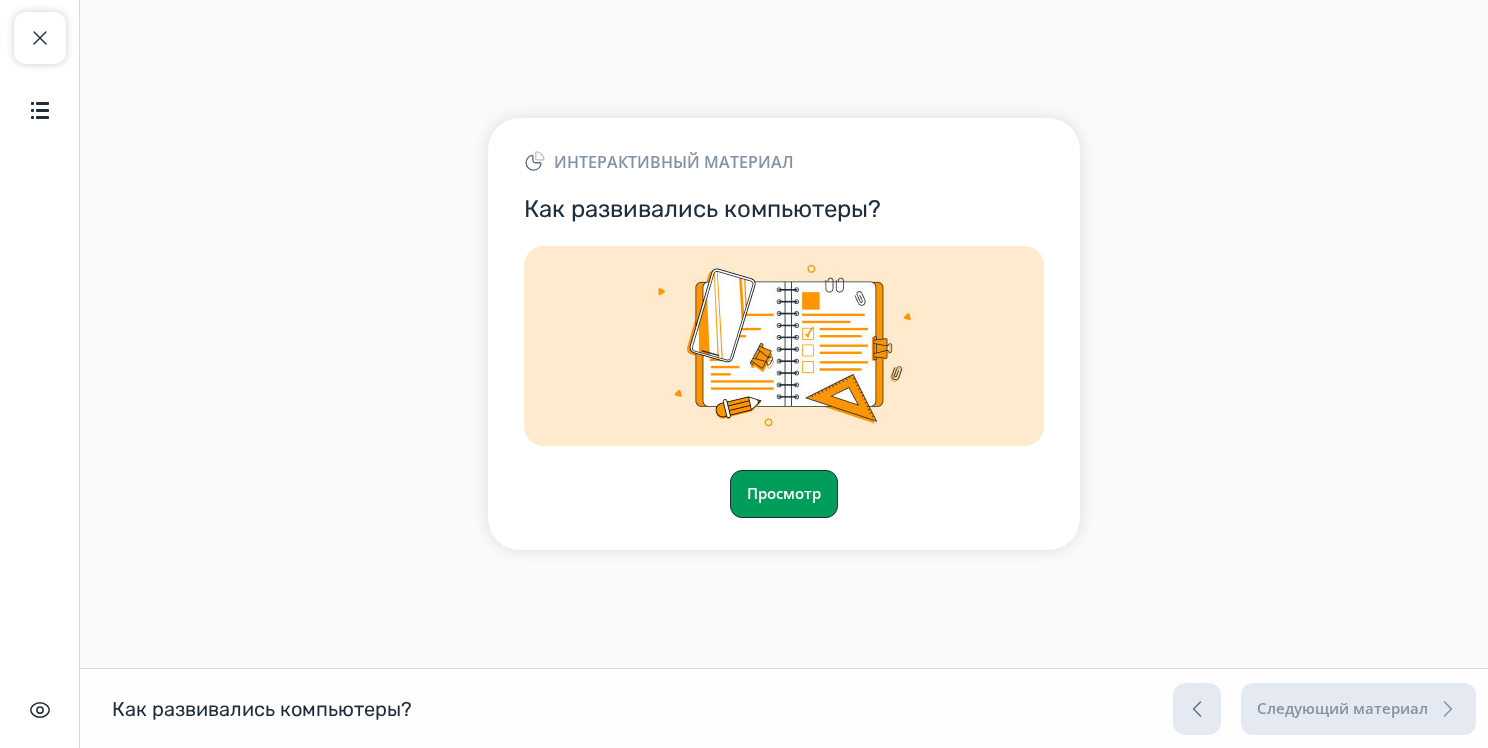 click on "Просмотр" at bounding box center (784, 494) 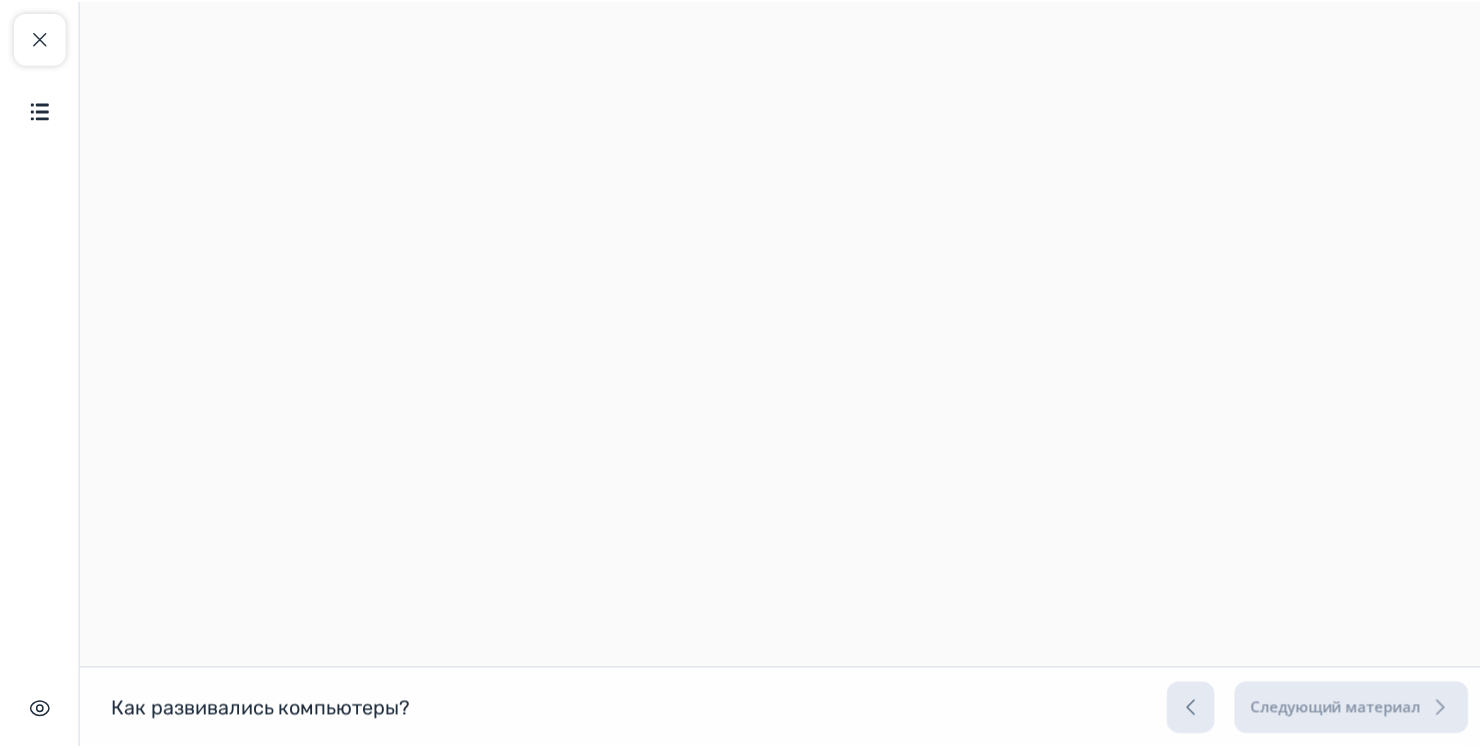 scroll, scrollTop: 0, scrollLeft: 0, axis: both 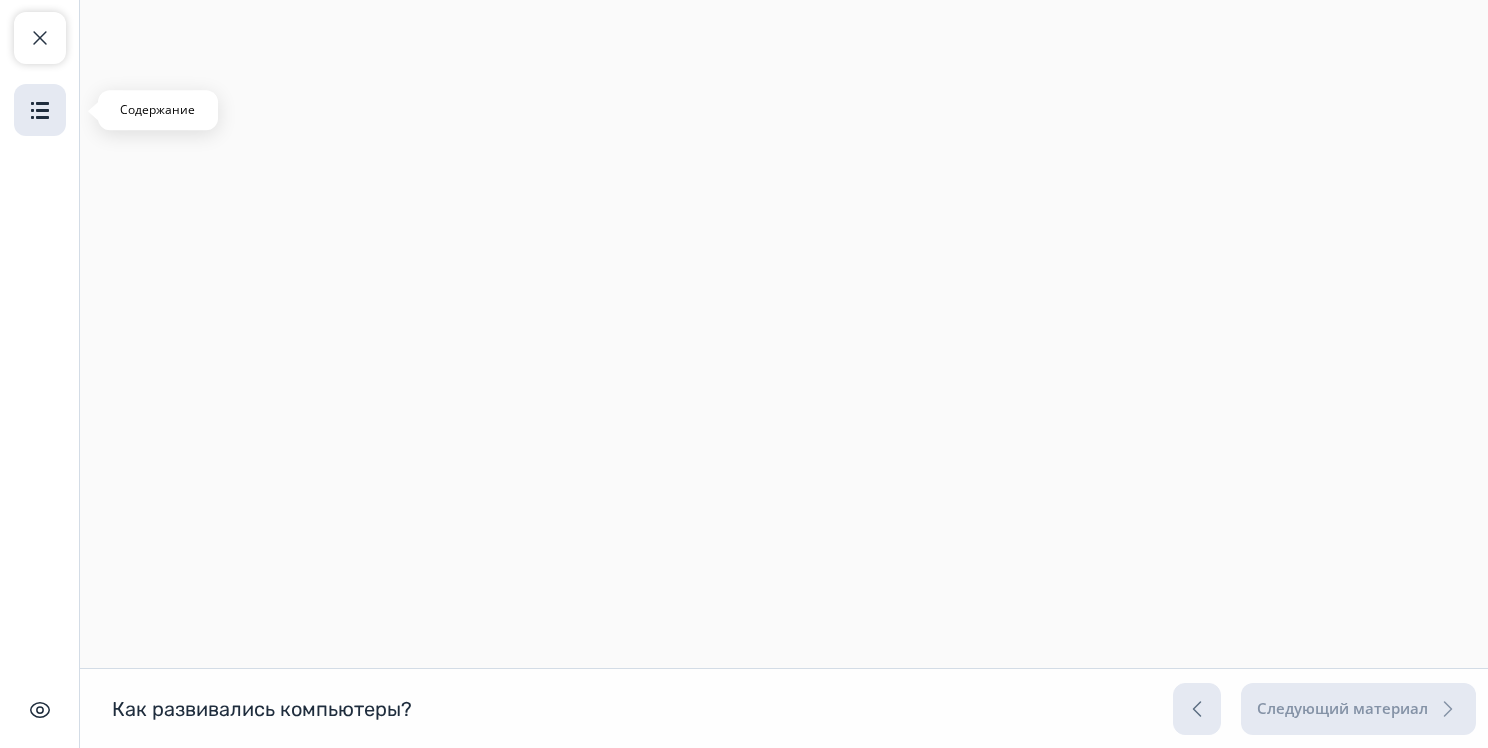 click at bounding box center (40, 110) 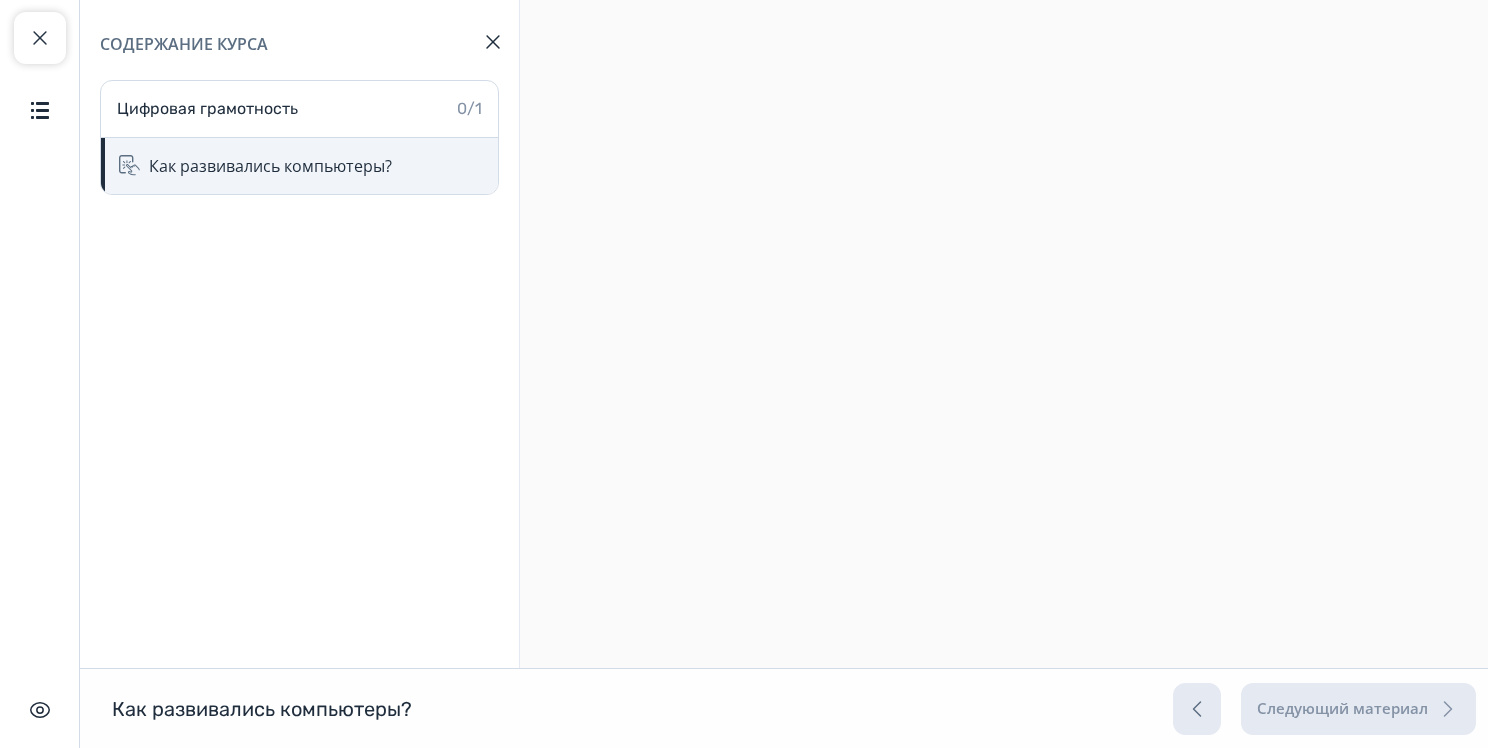 click on "Как развивались компьютеры?" at bounding box center (270, 166) 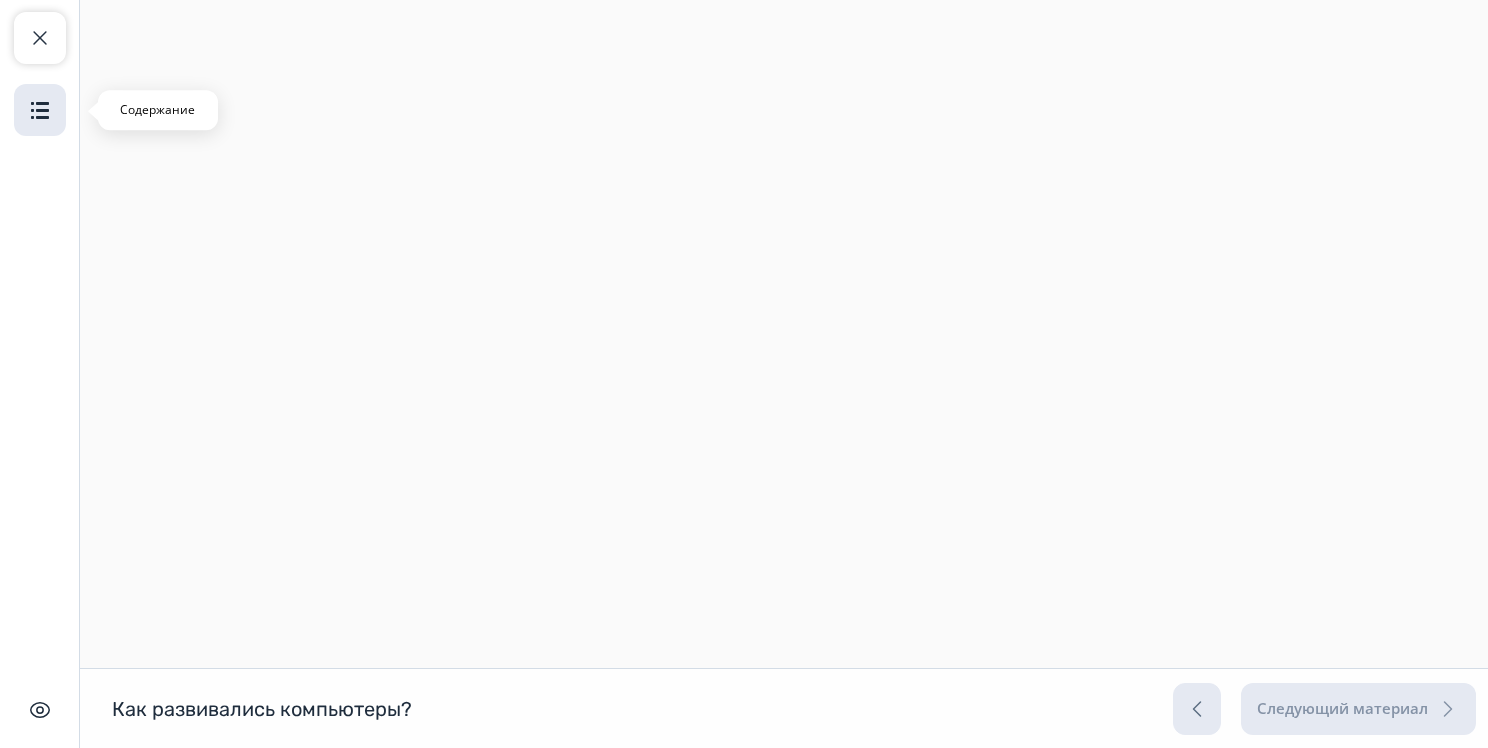 click on "Содержание" at bounding box center [40, 110] 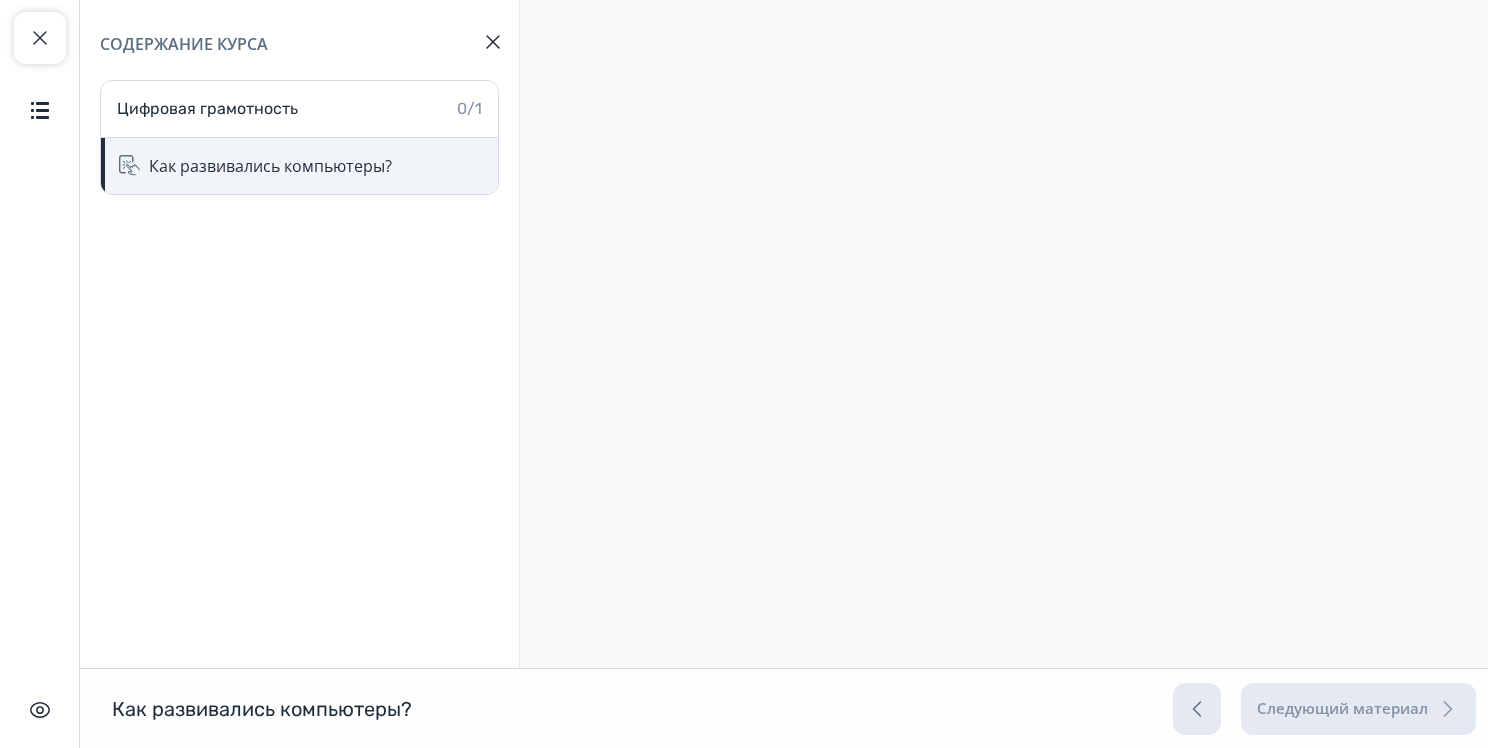 click on "Как развивались компьютеры?" at bounding box center [270, 166] 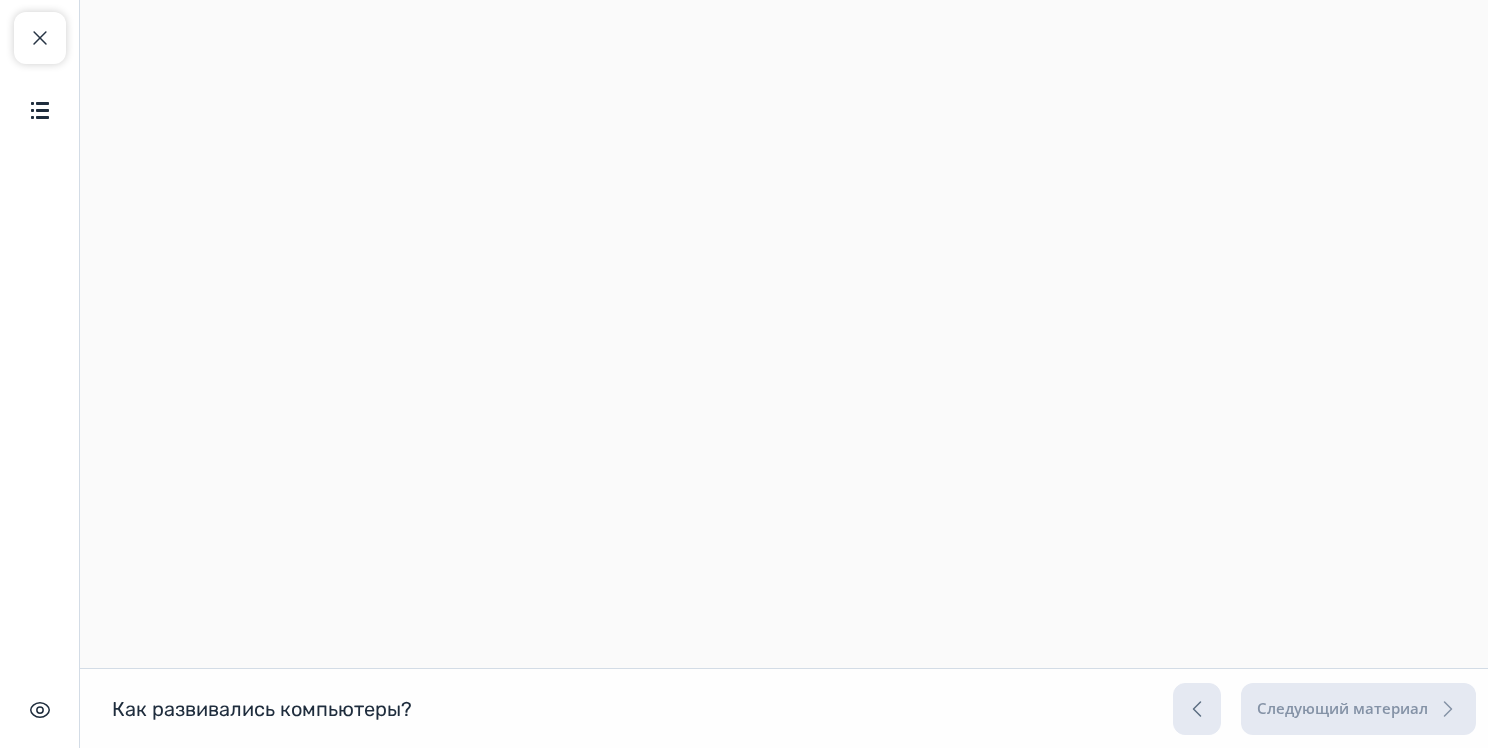 click on "Следующий материал" at bounding box center (1324, 709) 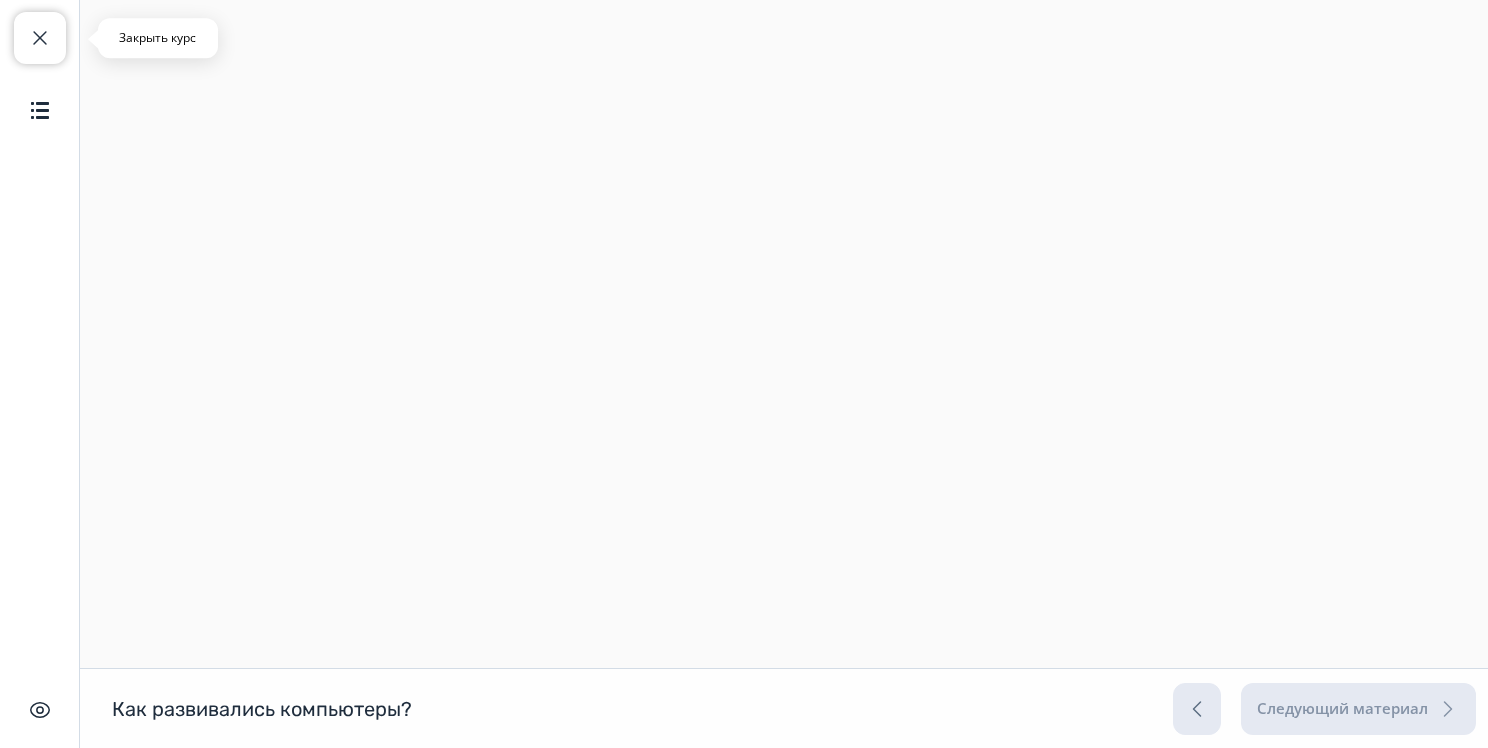 click at bounding box center (40, 38) 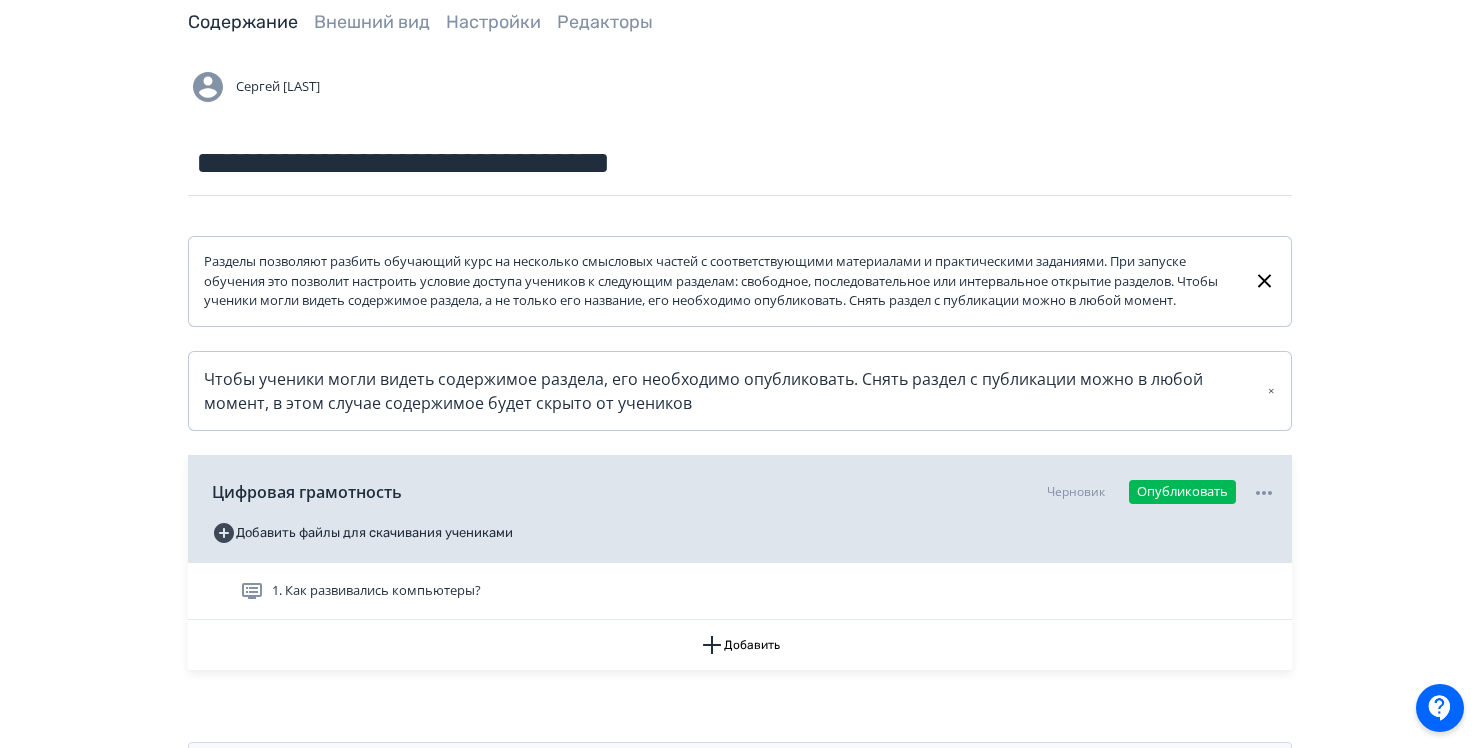 scroll, scrollTop: 219, scrollLeft: 0, axis: vertical 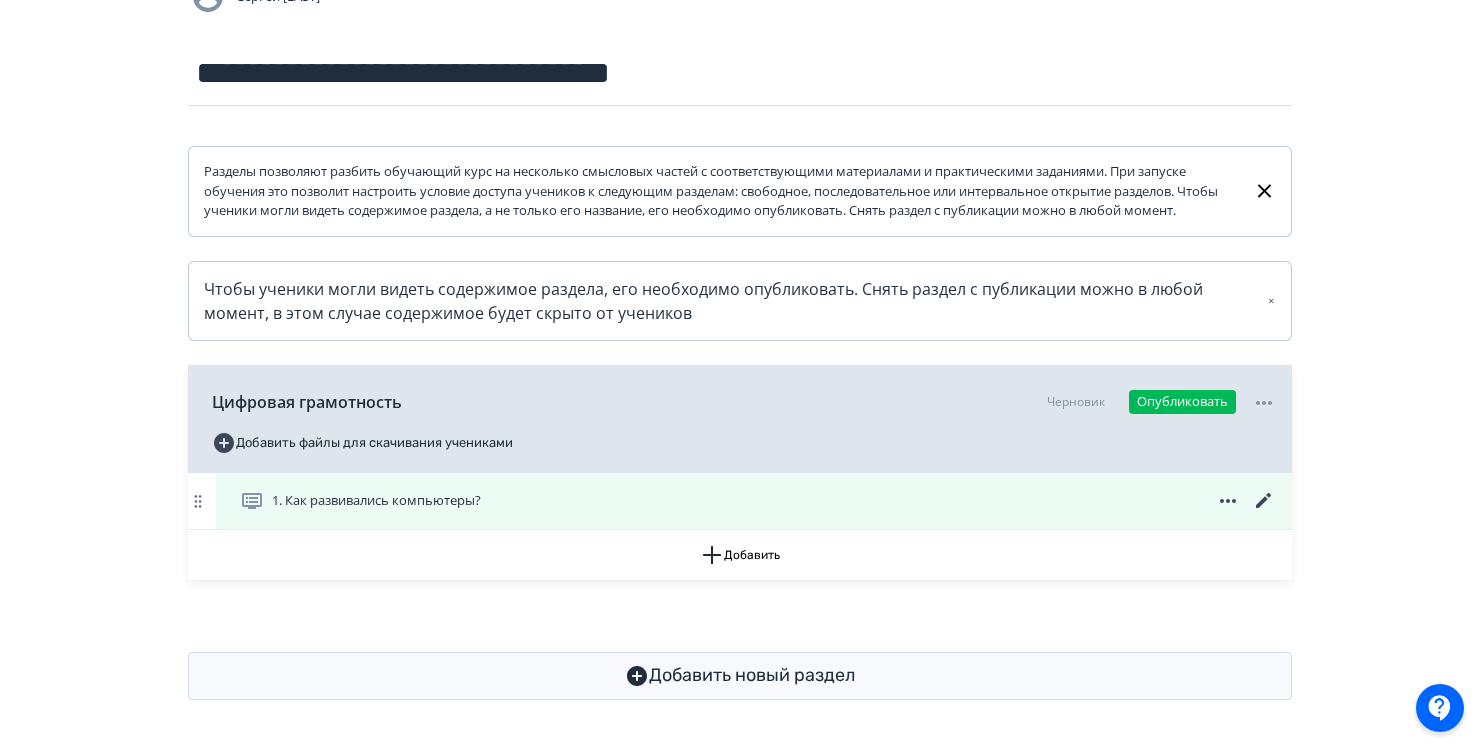 click 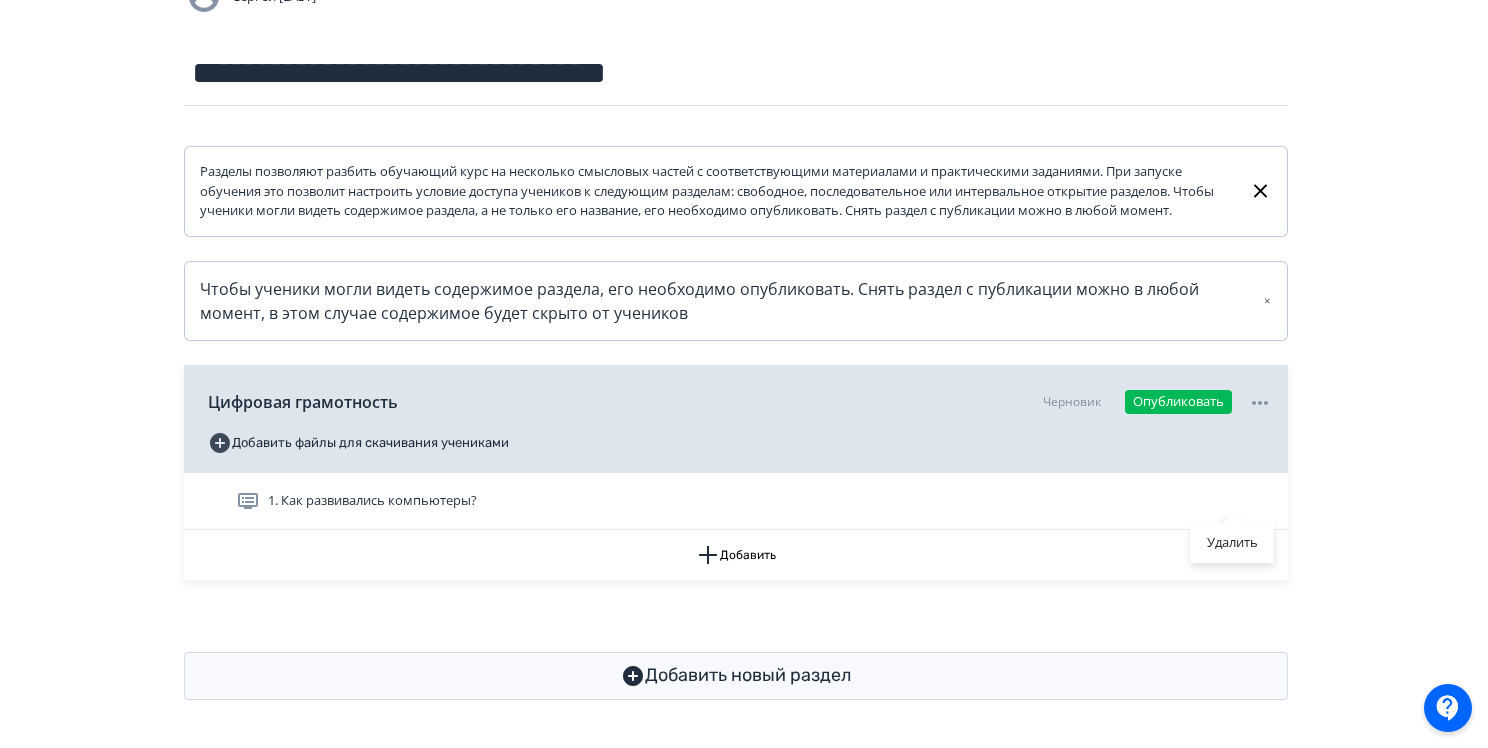 click on "Удалить" at bounding box center [744, 374] 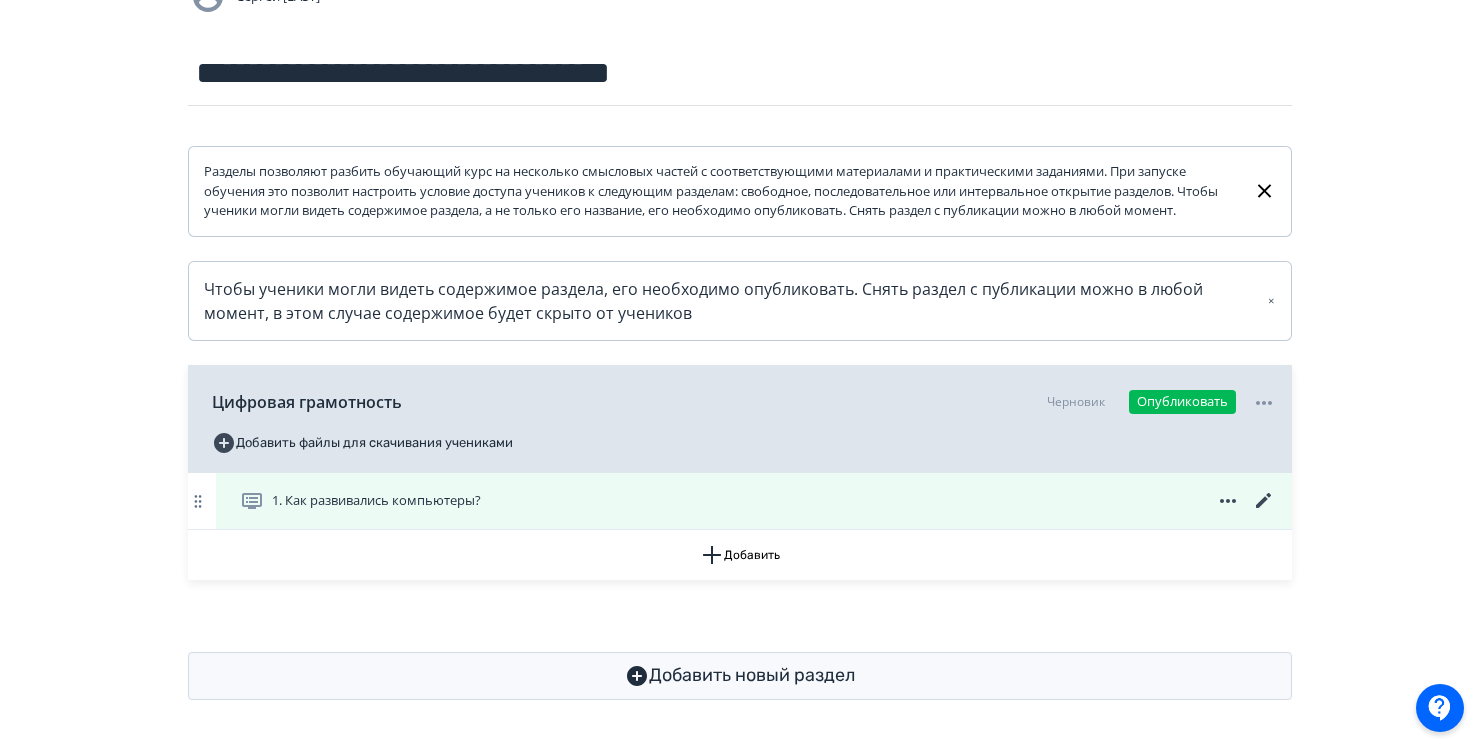 click 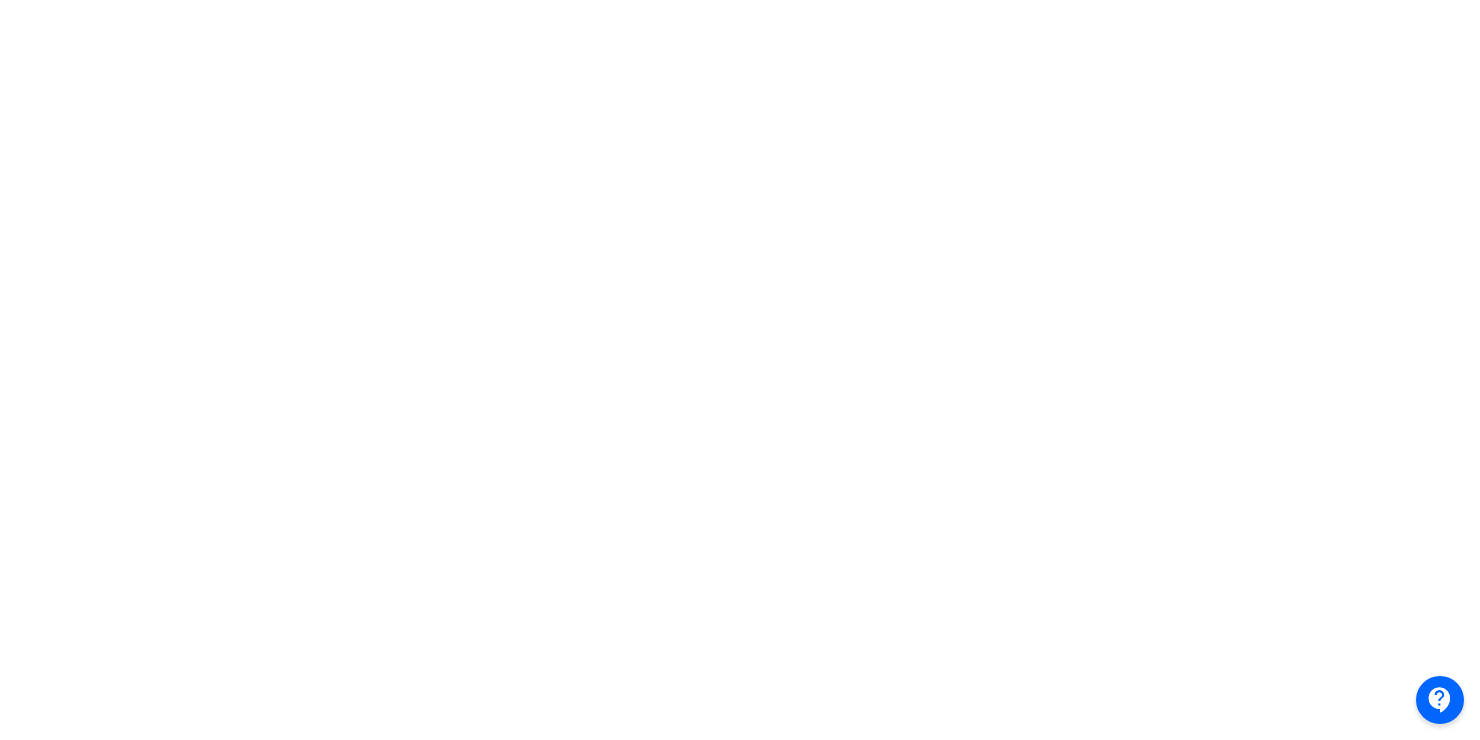 scroll, scrollTop: 55, scrollLeft: 0, axis: vertical 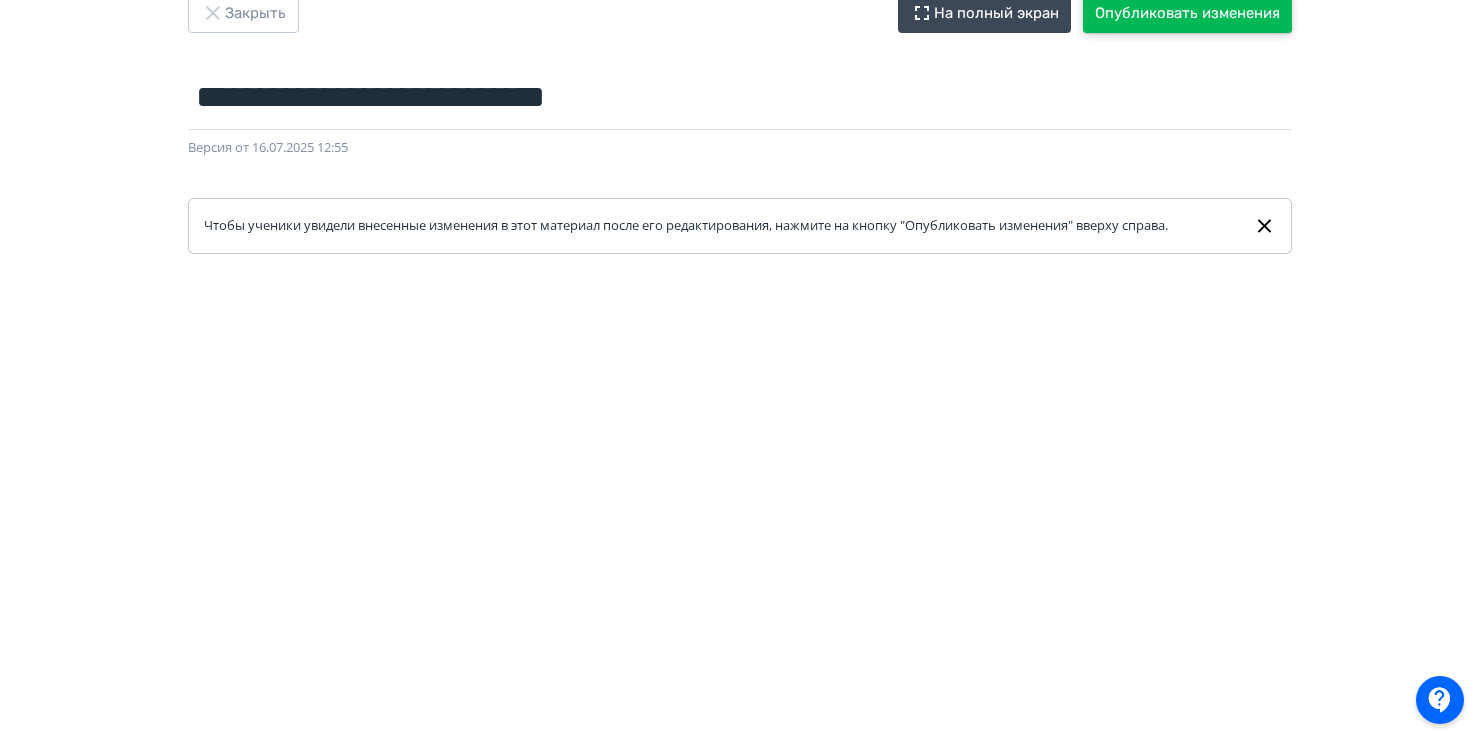 click on "Опубликовать изменения" at bounding box center (1187, 13) 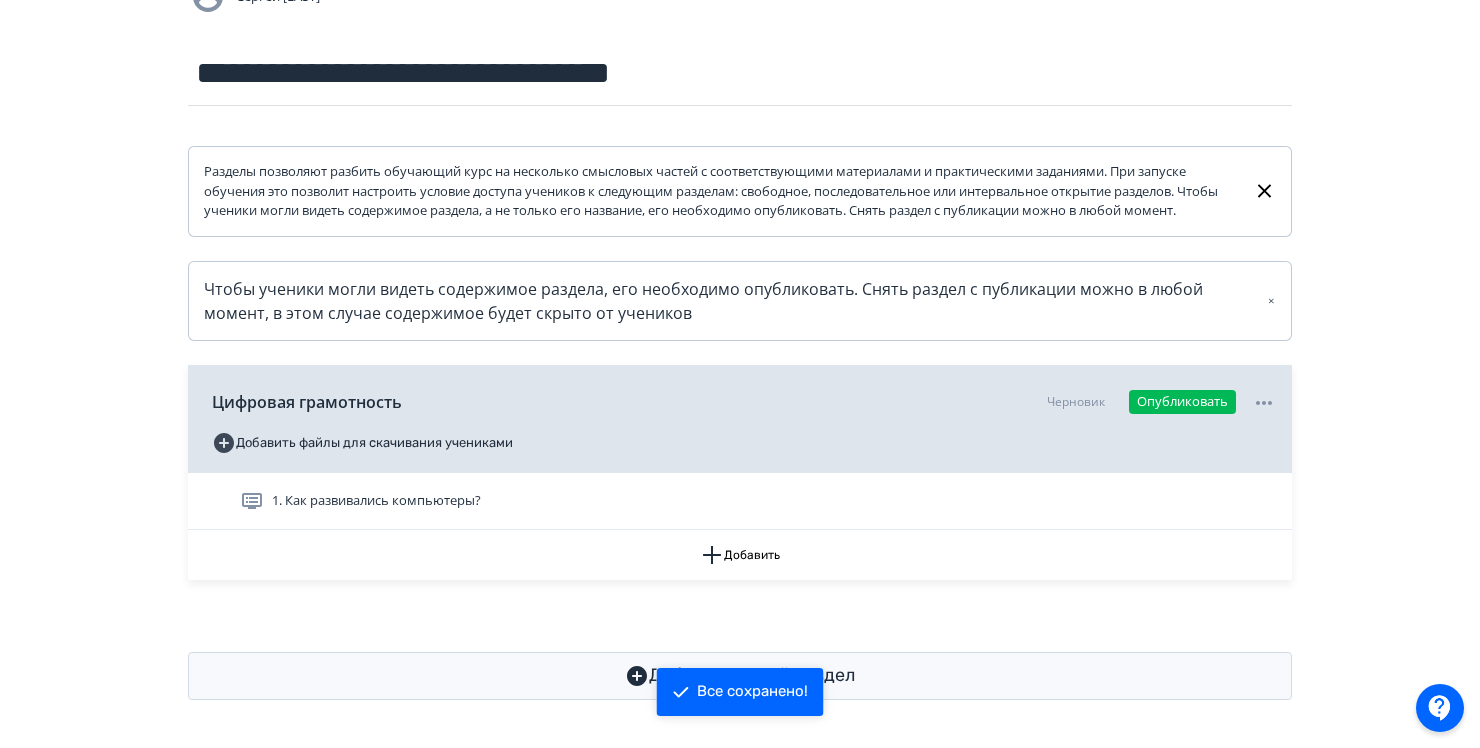 scroll, scrollTop: 219, scrollLeft: 0, axis: vertical 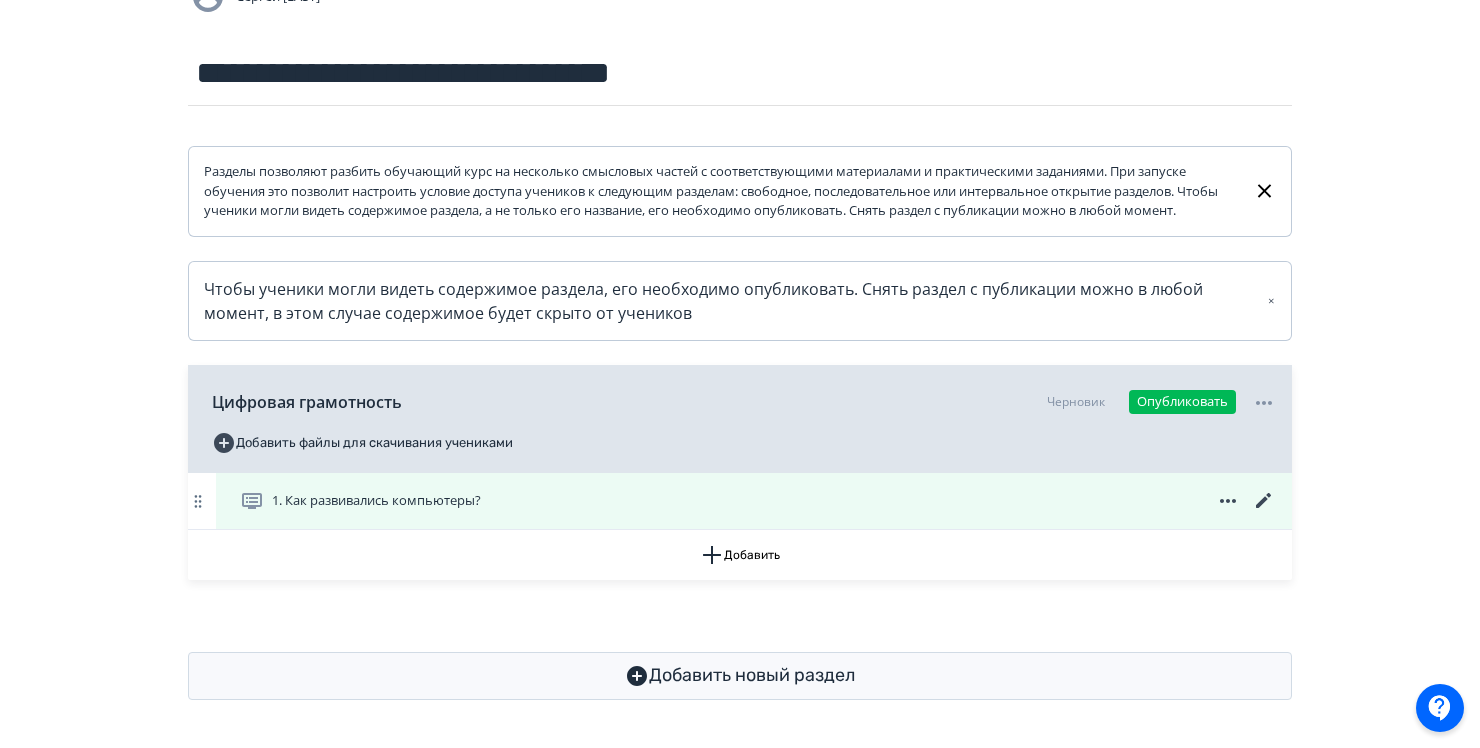 click on "1. Как развивались компьютеры?" at bounding box center [376, 501] 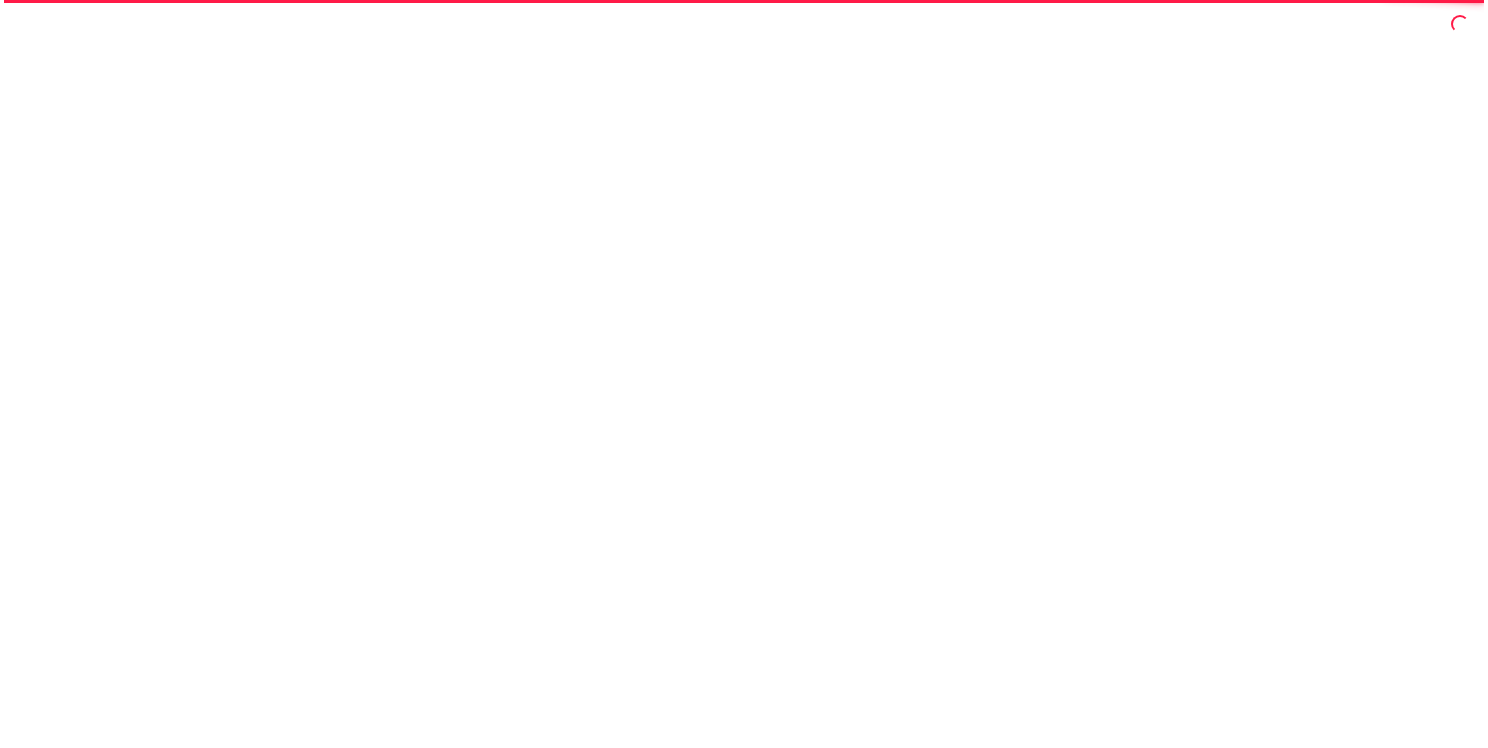 scroll, scrollTop: 0, scrollLeft: 0, axis: both 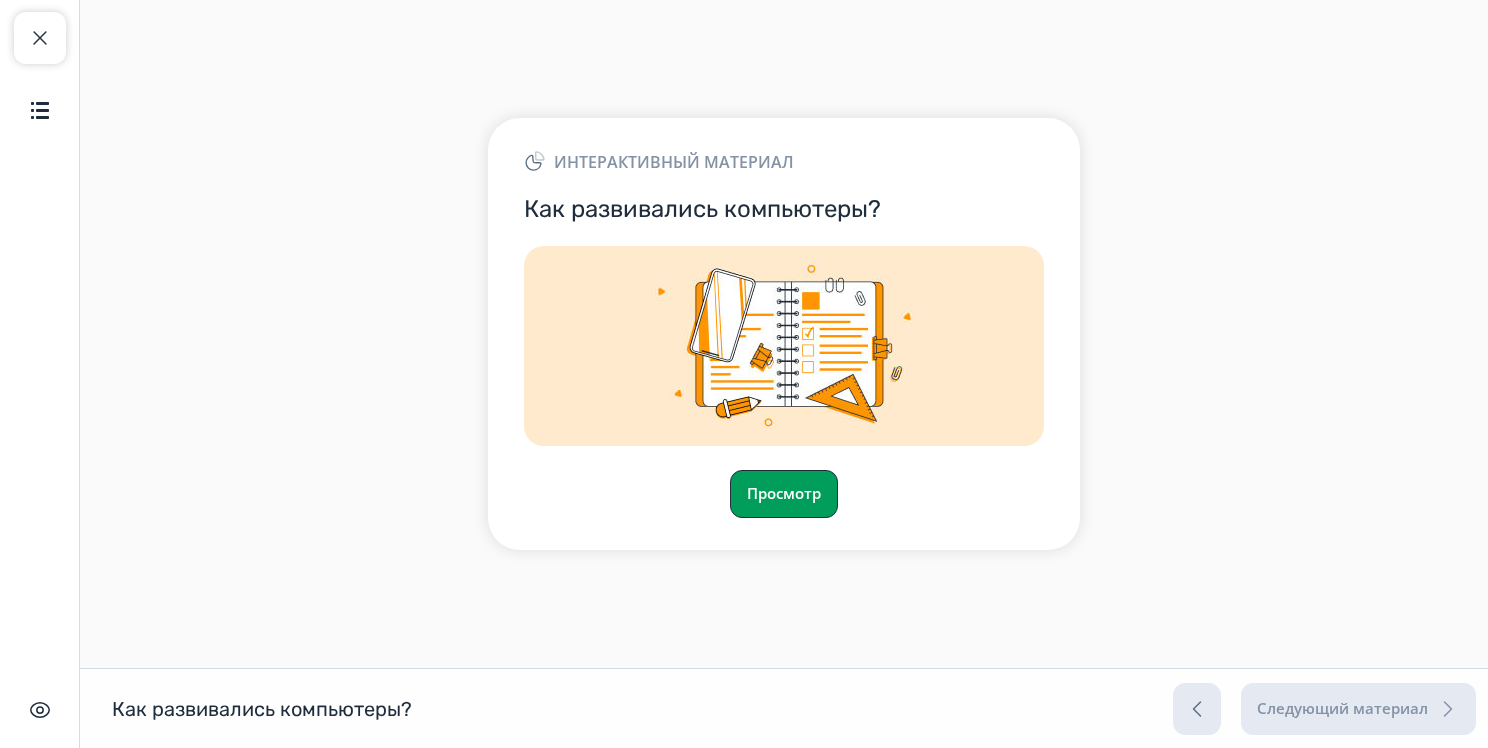 click on "Просмотр" at bounding box center [784, 494] 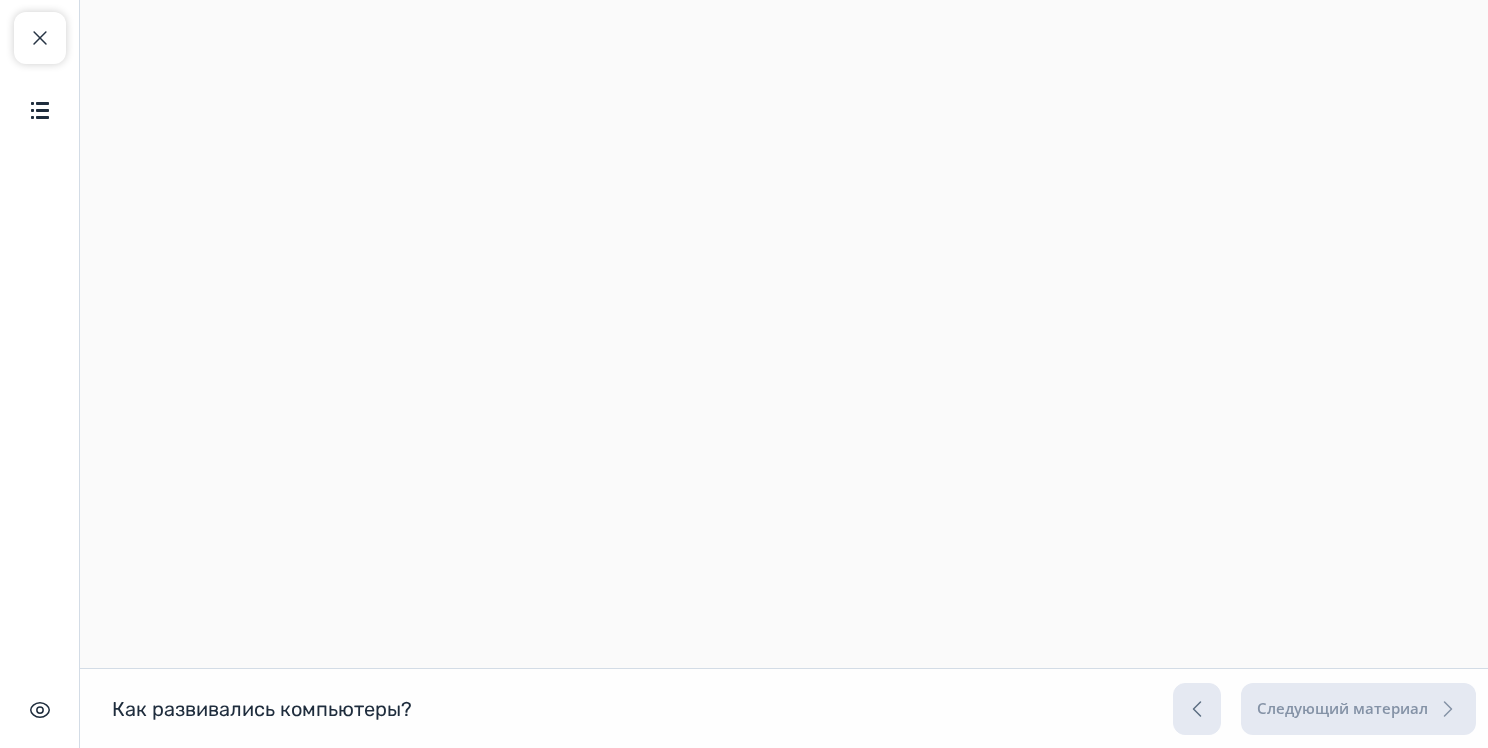 scroll, scrollTop: 0, scrollLeft: 0, axis: both 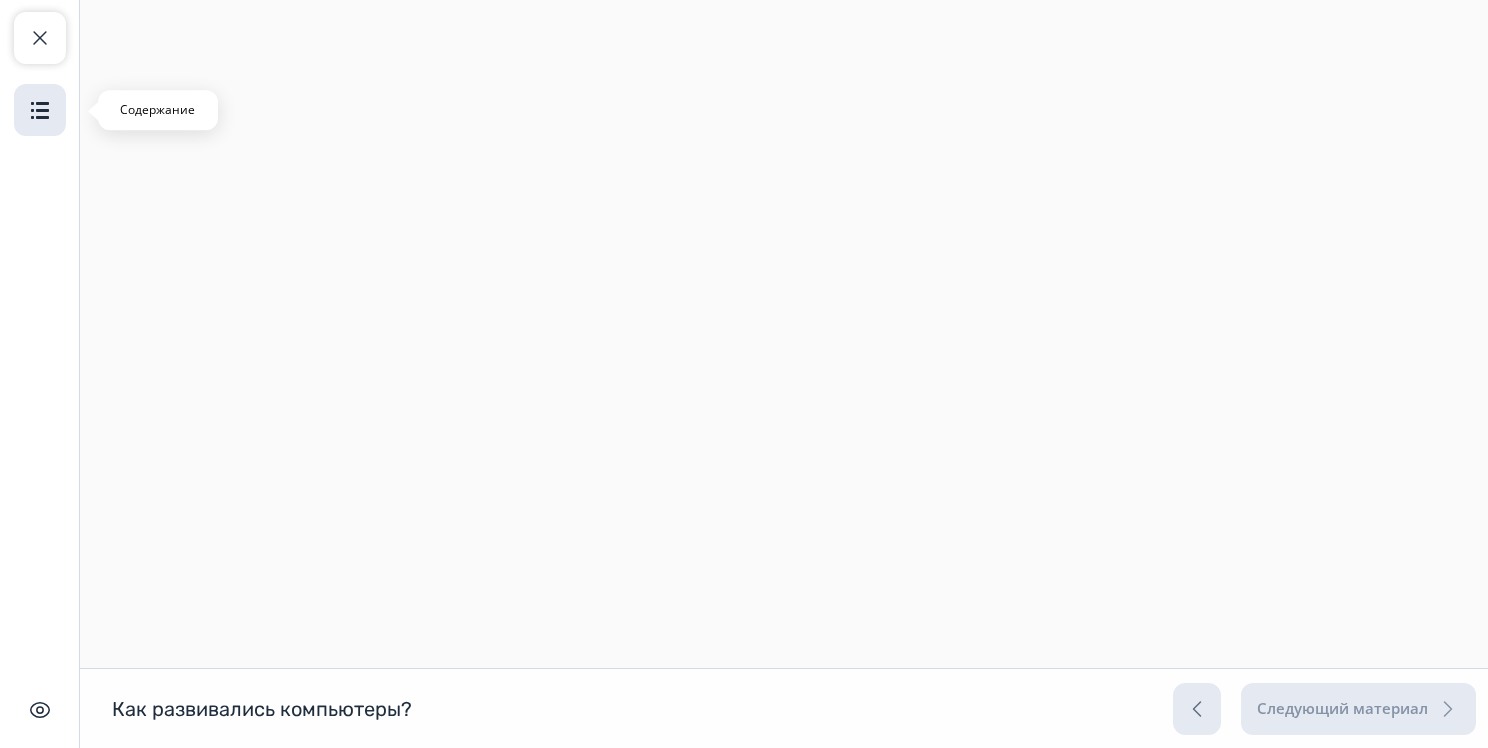 click at bounding box center (40, 110) 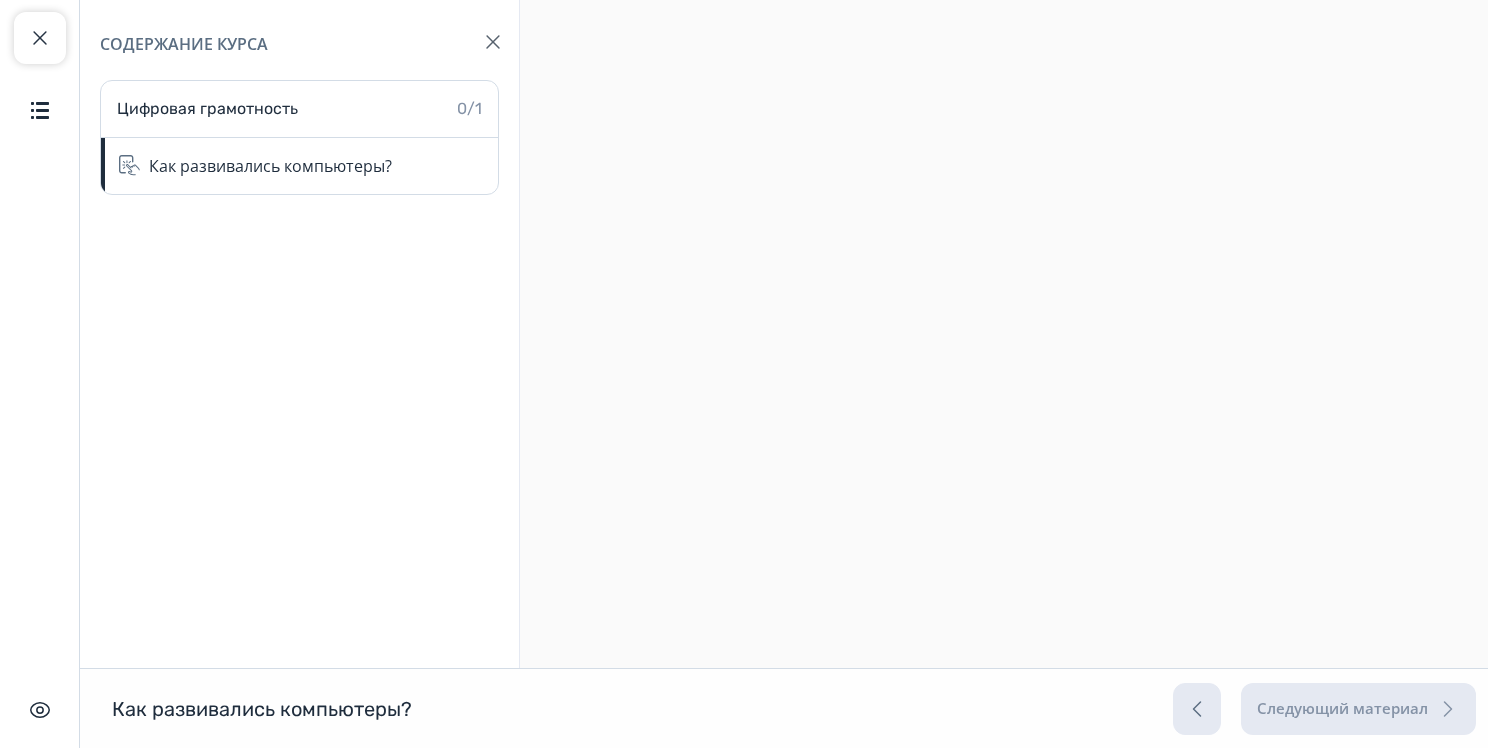 click at bounding box center [493, 42] 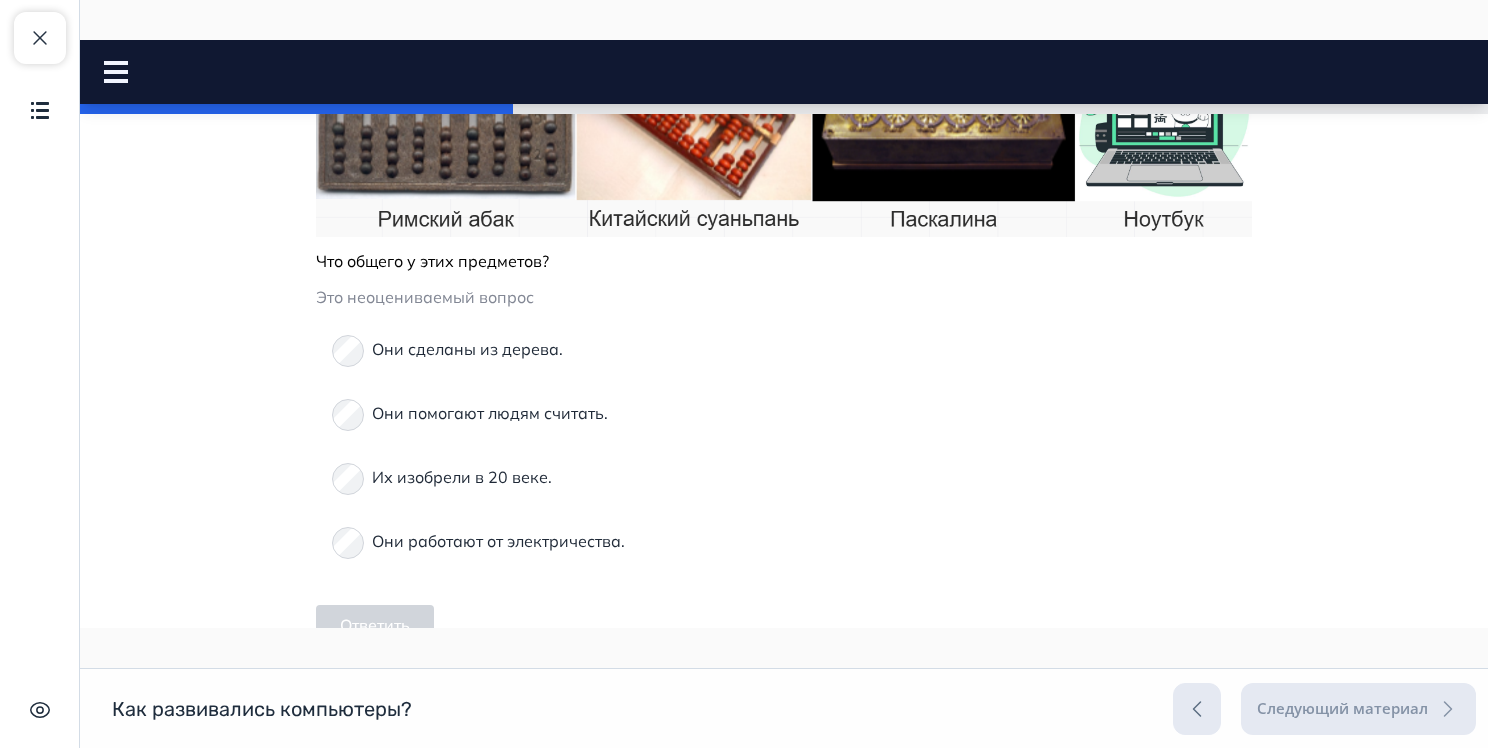 scroll, scrollTop: 1298, scrollLeft: 0, axis: vertical 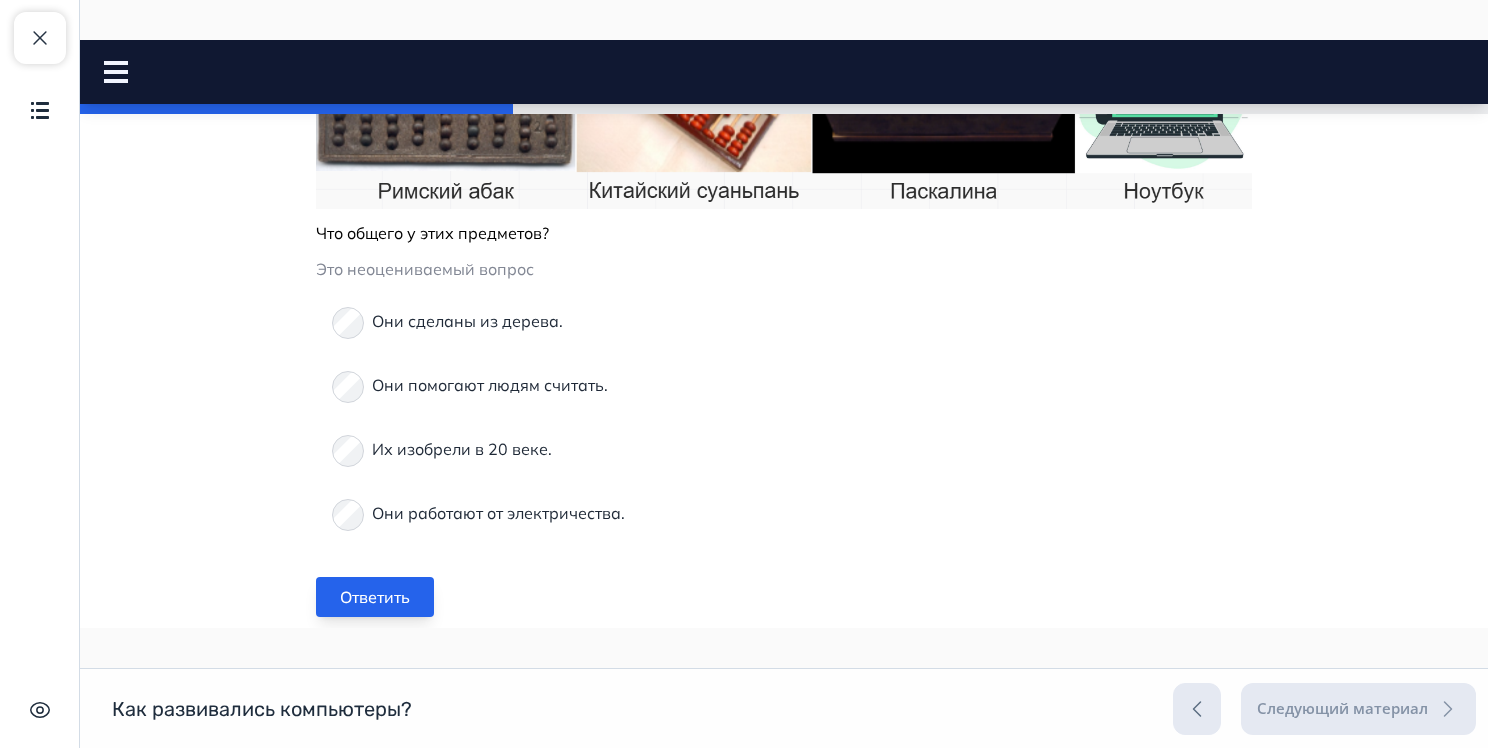 click on "Ответить" at bounding box center (375, 597) 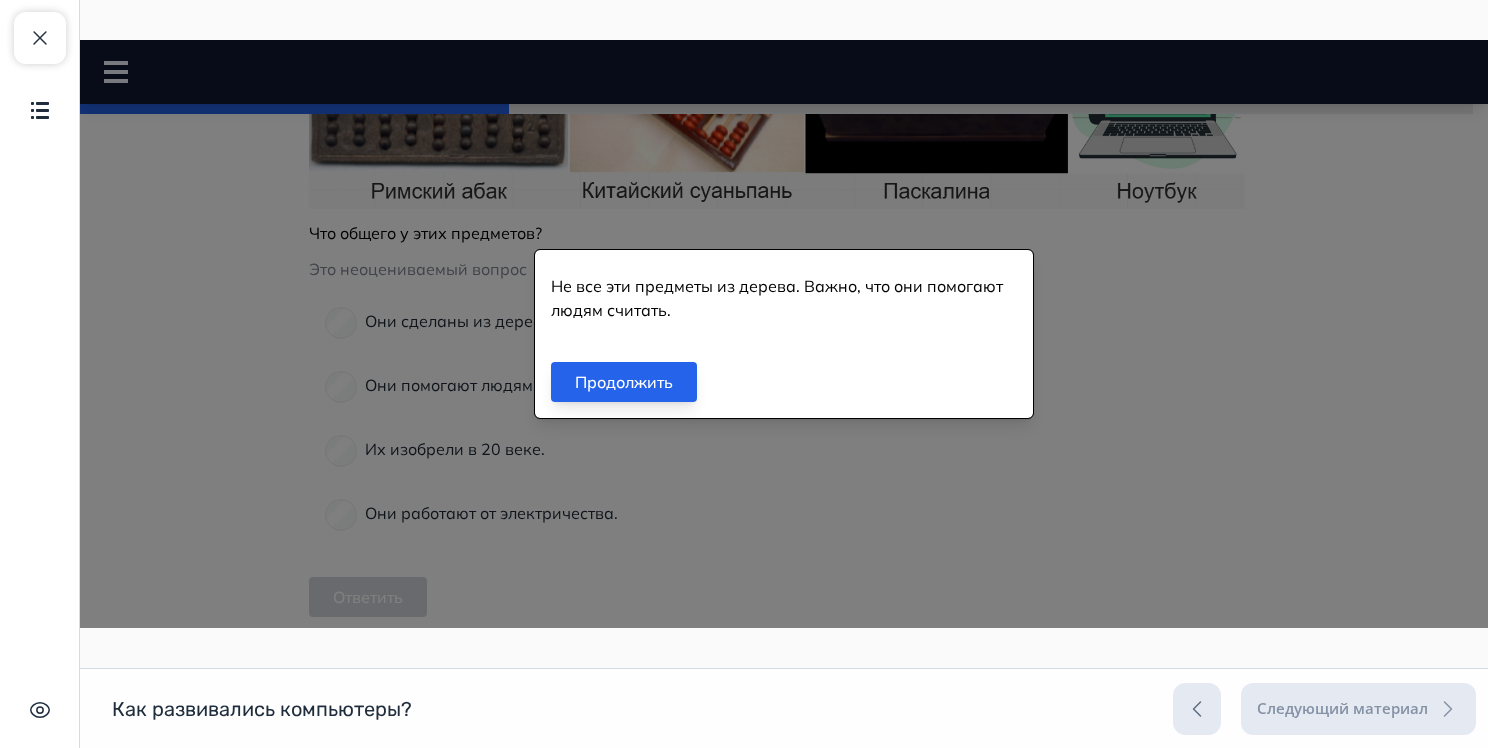 click on "Продолжить" at bounding box center (624, 382) 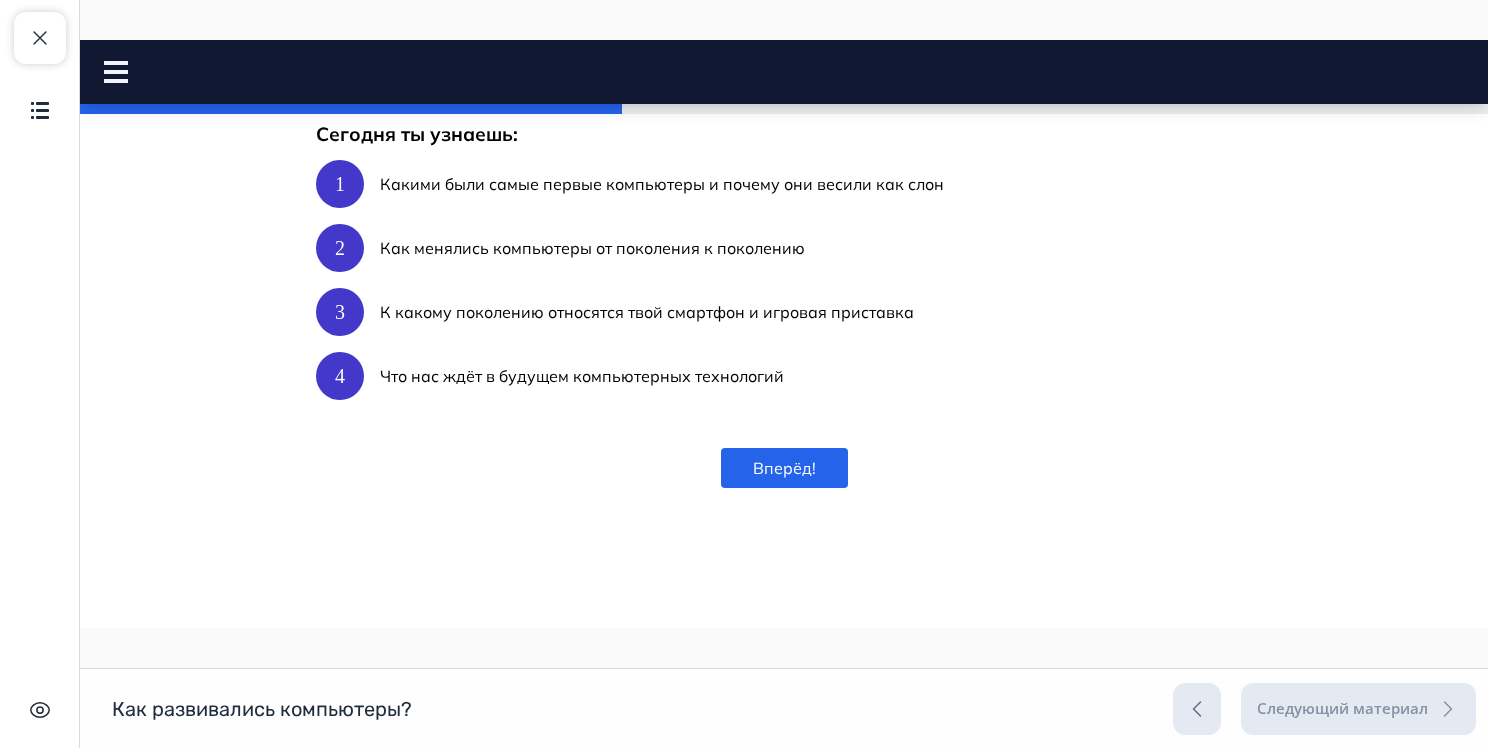 scroll, scrollTop: 1848, scrollLeft: 0, axis: vertical 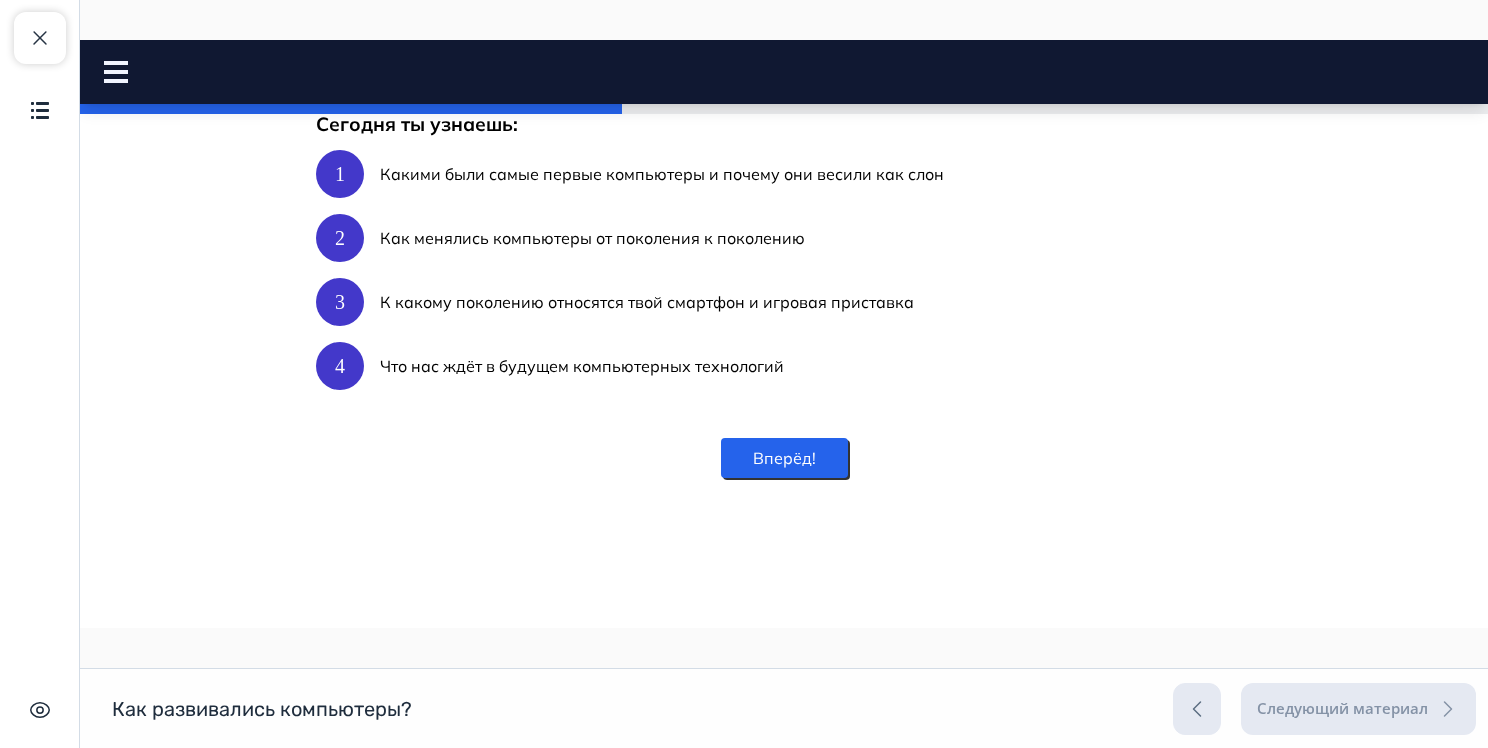 click on "Вперёд!" at bounding box center (784, 458) 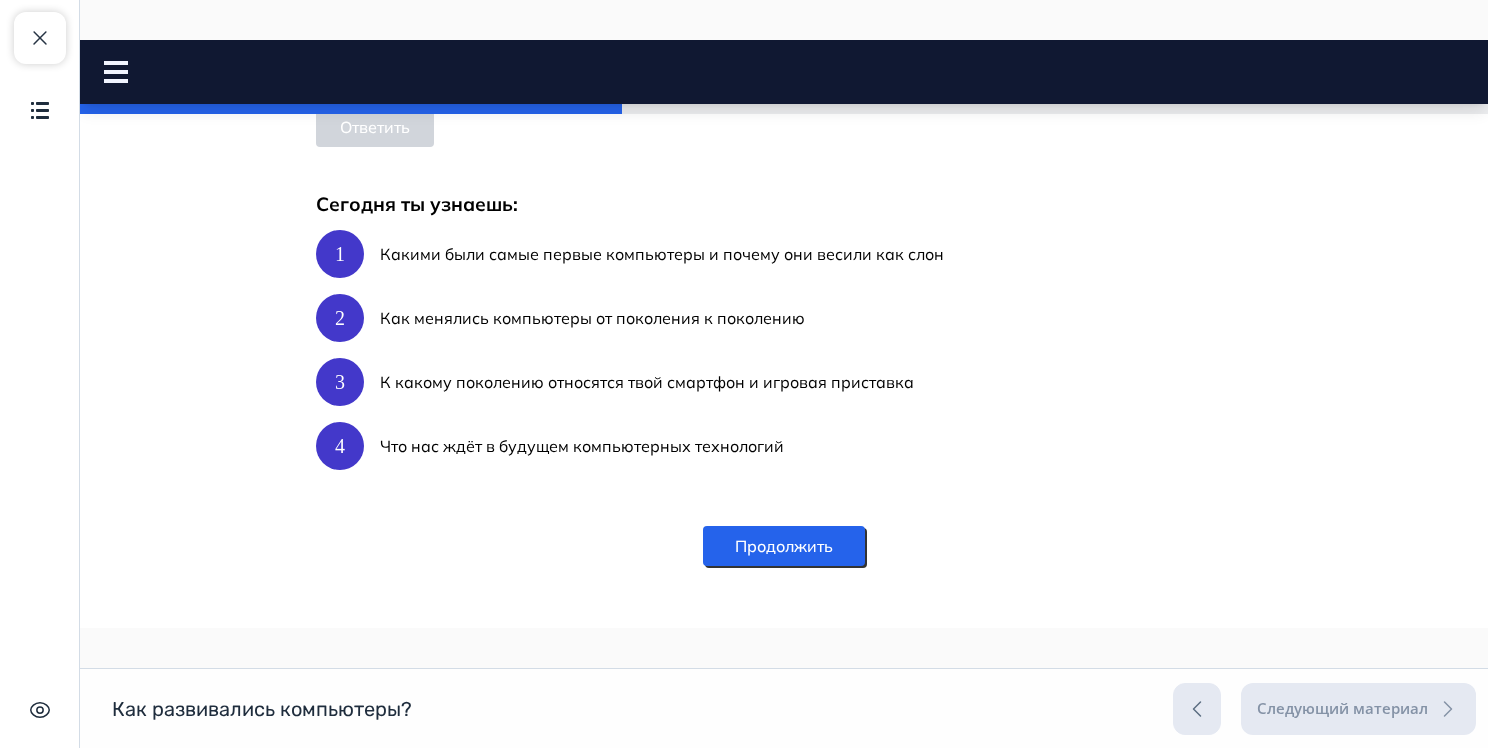 scroll, scrollTop: 1792, scrollLeft: 0, axis: vertical 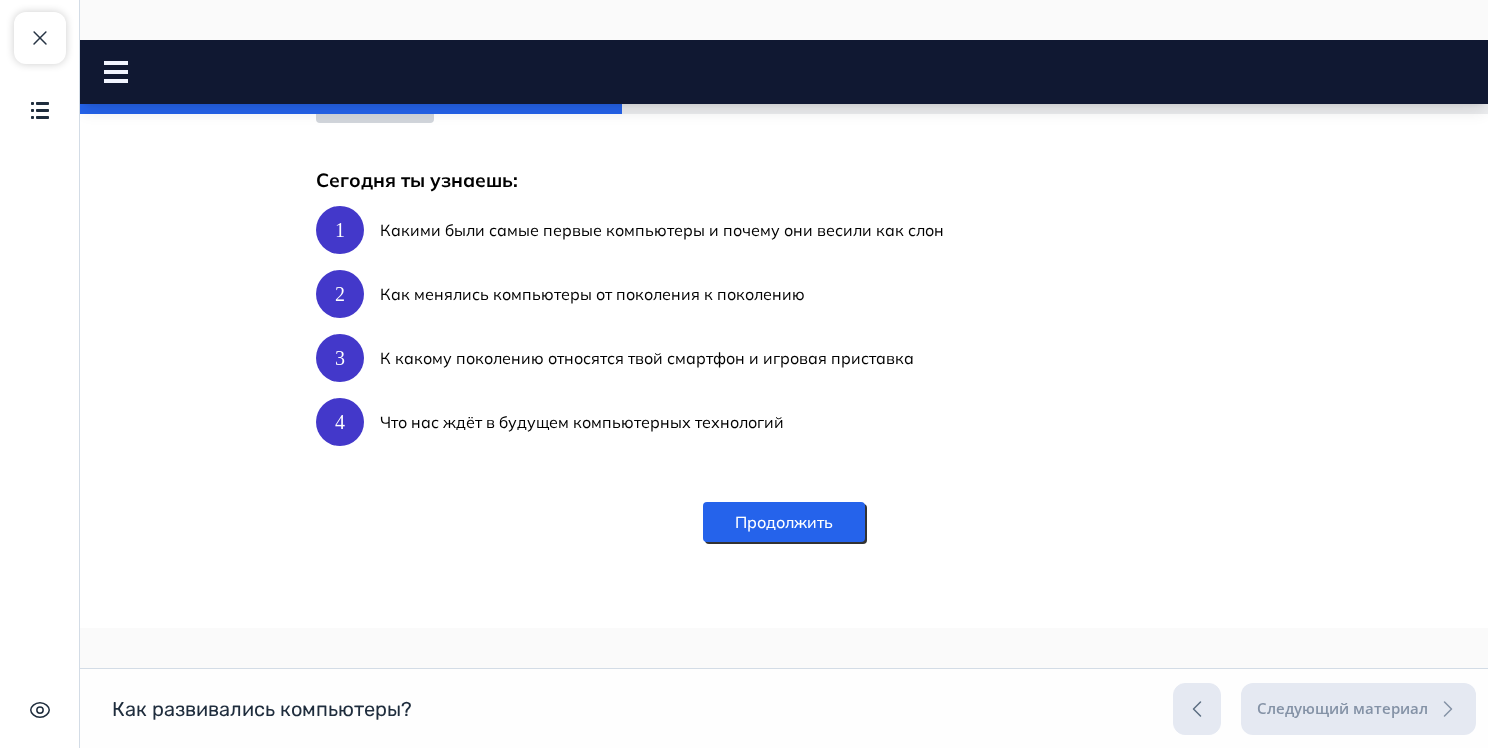 click on "Продолжить" at bounding box center [784, 522] 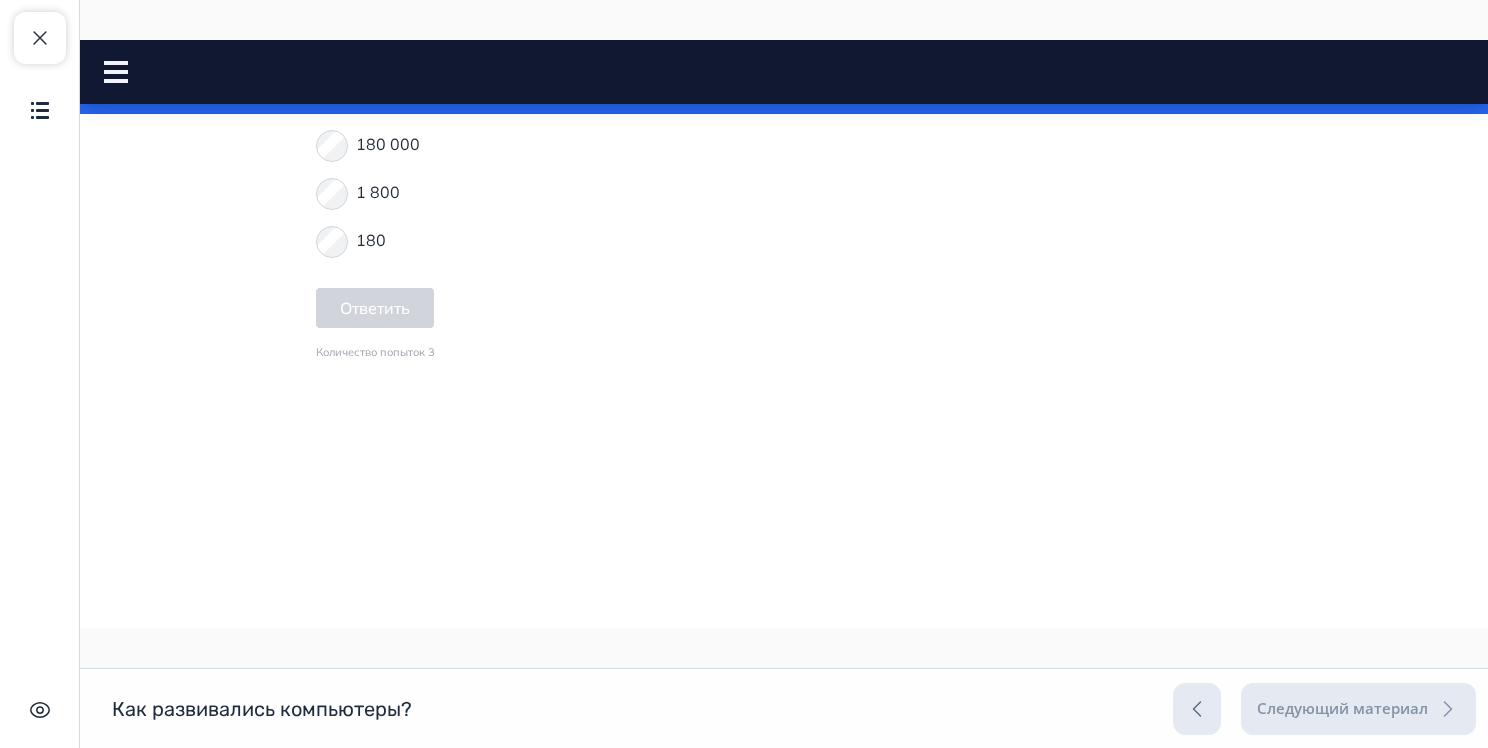 scroll, scrollTop: 2053, scrollLeft: 0, axis: vertical 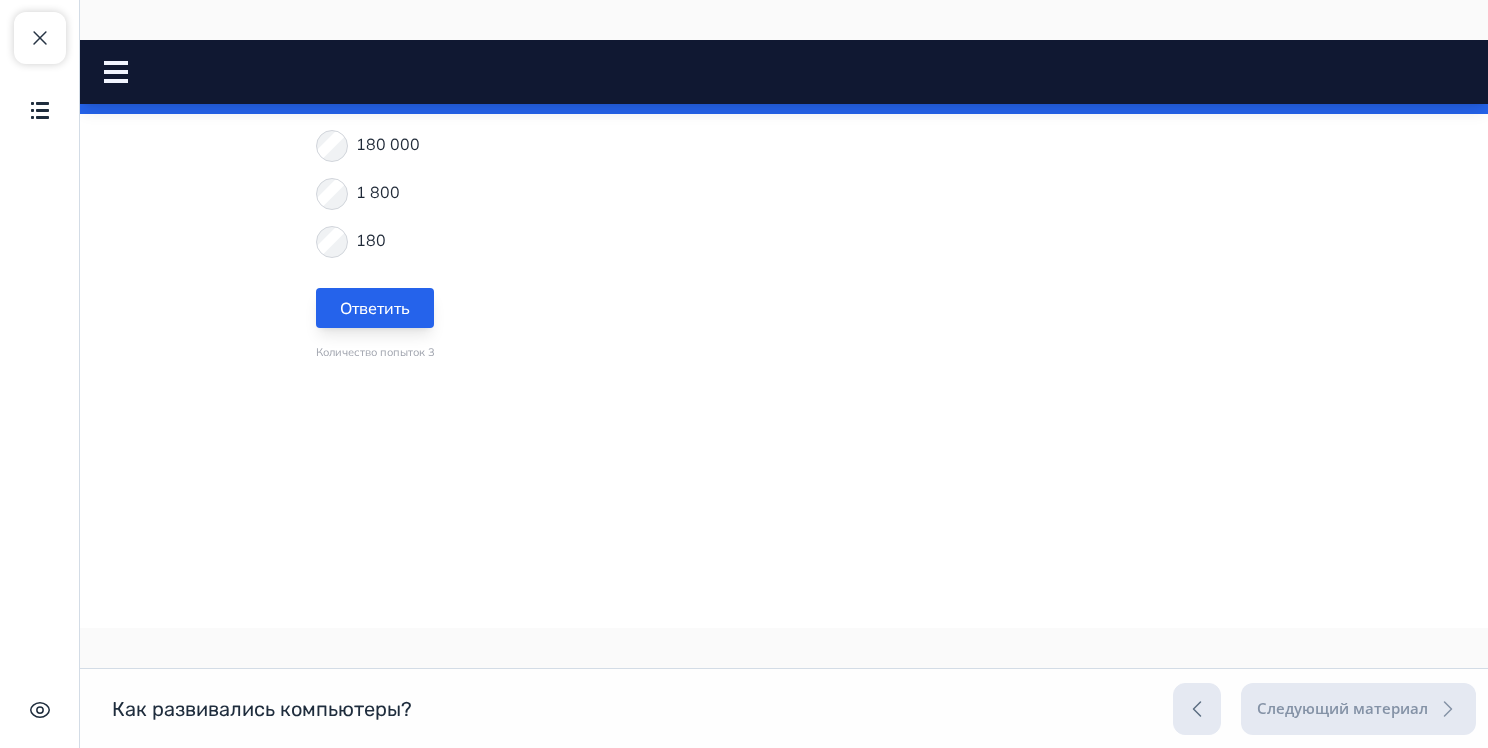 click on "Ответить" at bounding box center [375, 308] 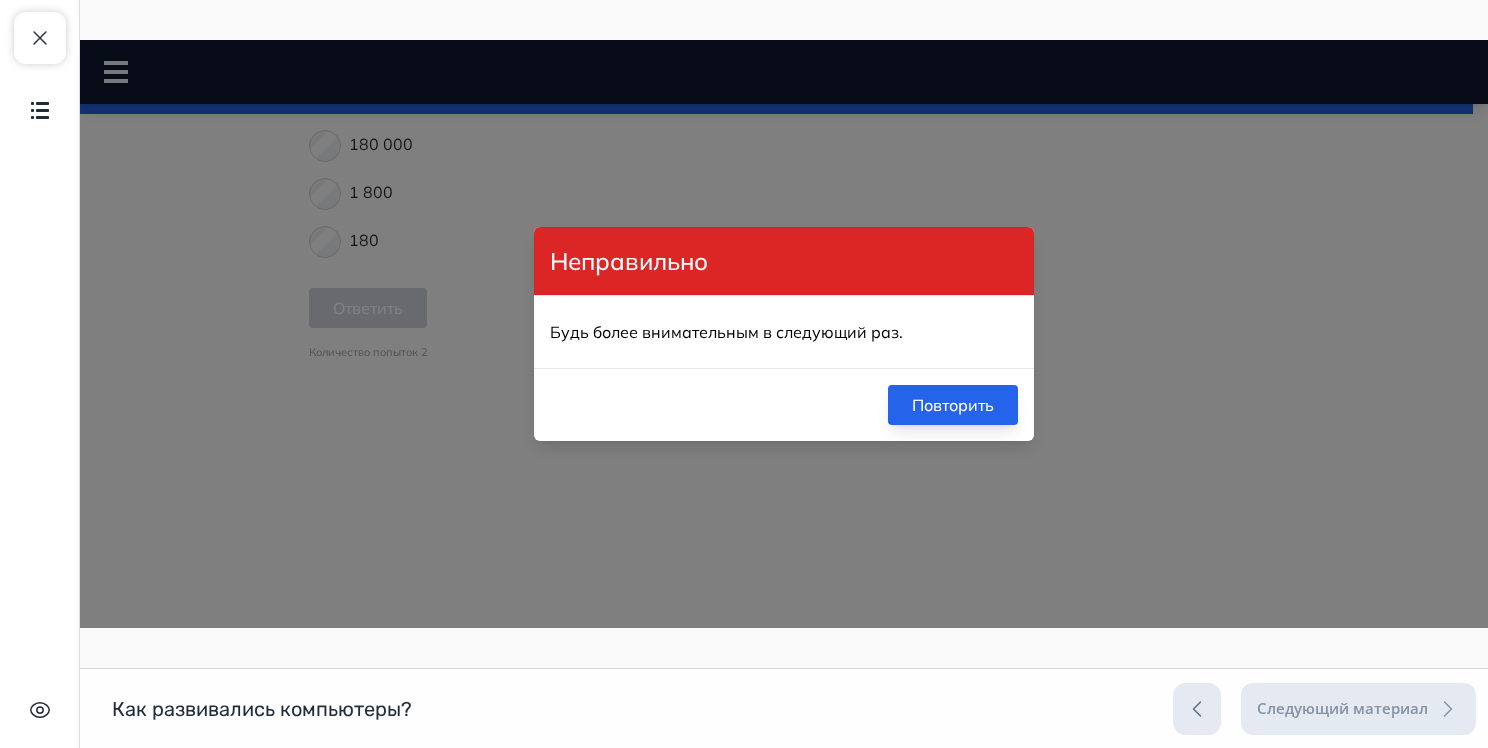 click on "Повторить" at bounding box center (953, 405) 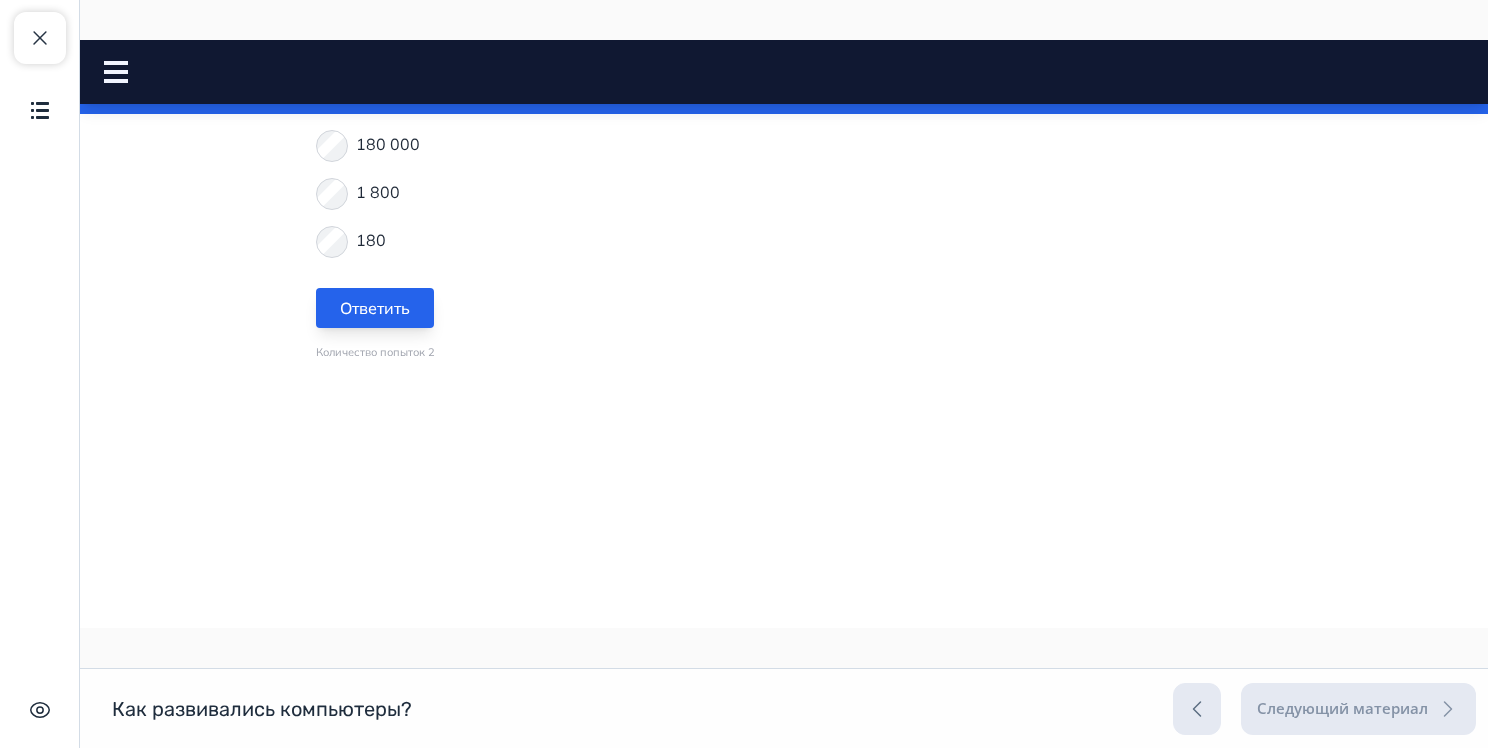 click on "Ответить" at bounding box center (375, 308) 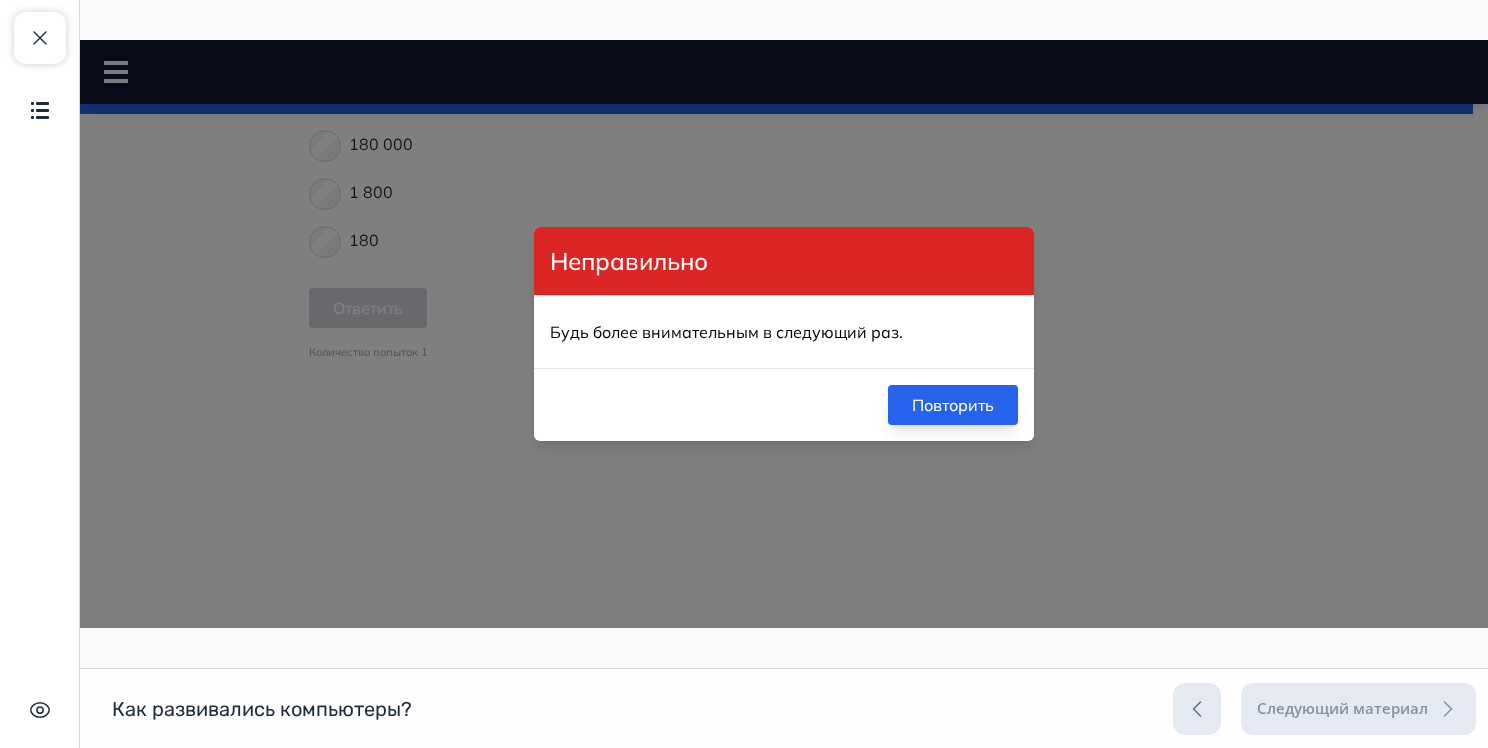 click on "Повторить" at bounding box center (953, 405) 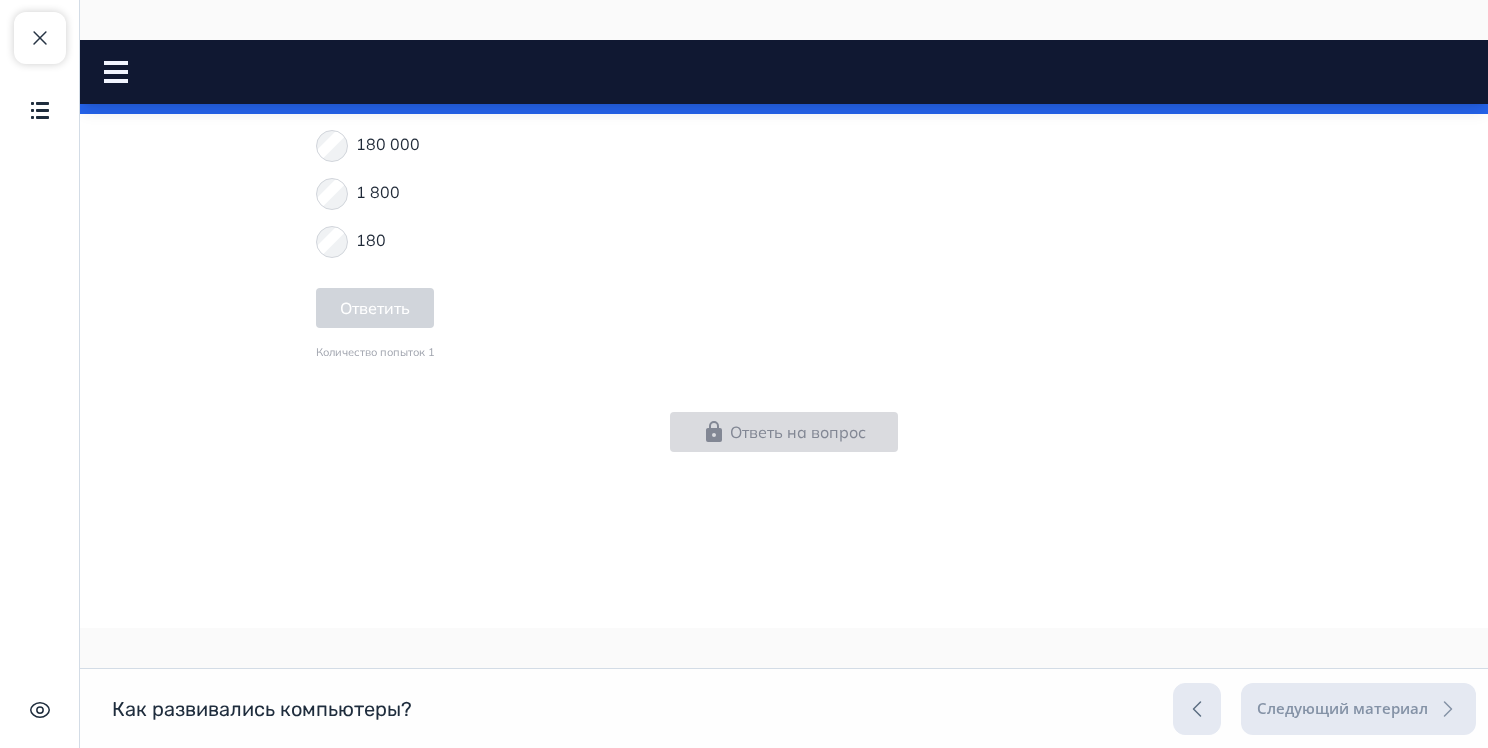 scroll, scrollTop: 2240, scrollLeft: 0, axis: vertical 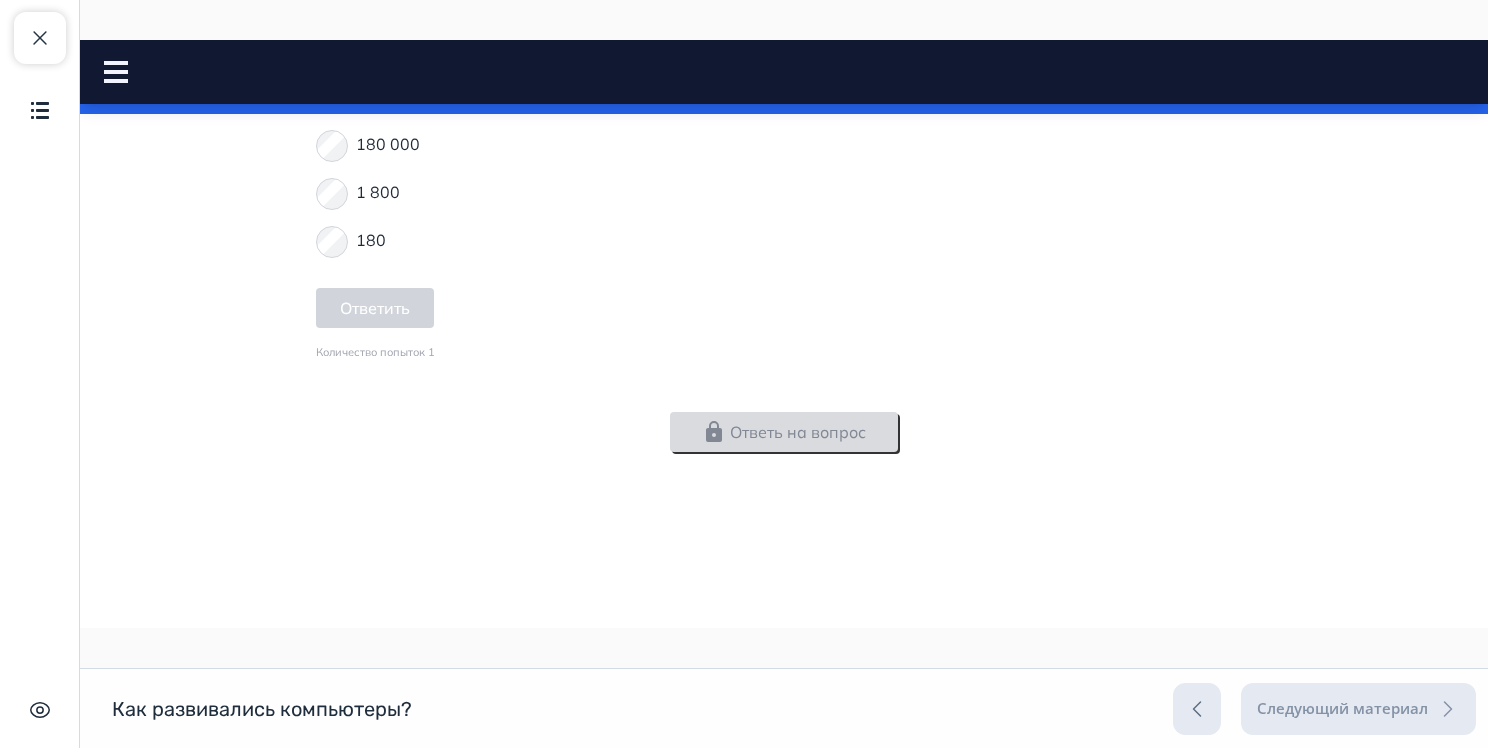 click on "Ответь на вопрос" at bounding box center [784, 432] 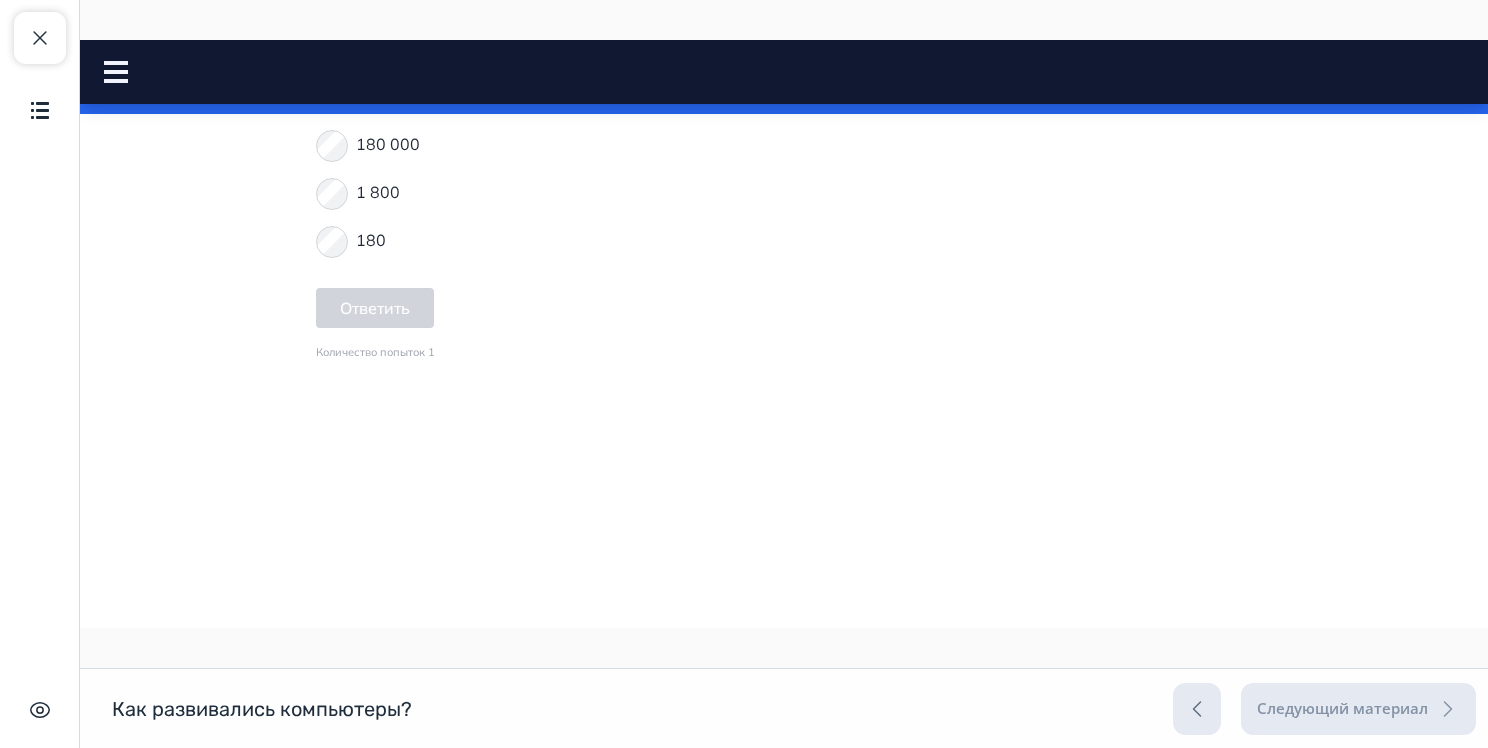 scroll, scrollTop: 1945, scrollLeft: 0, axis: vertical 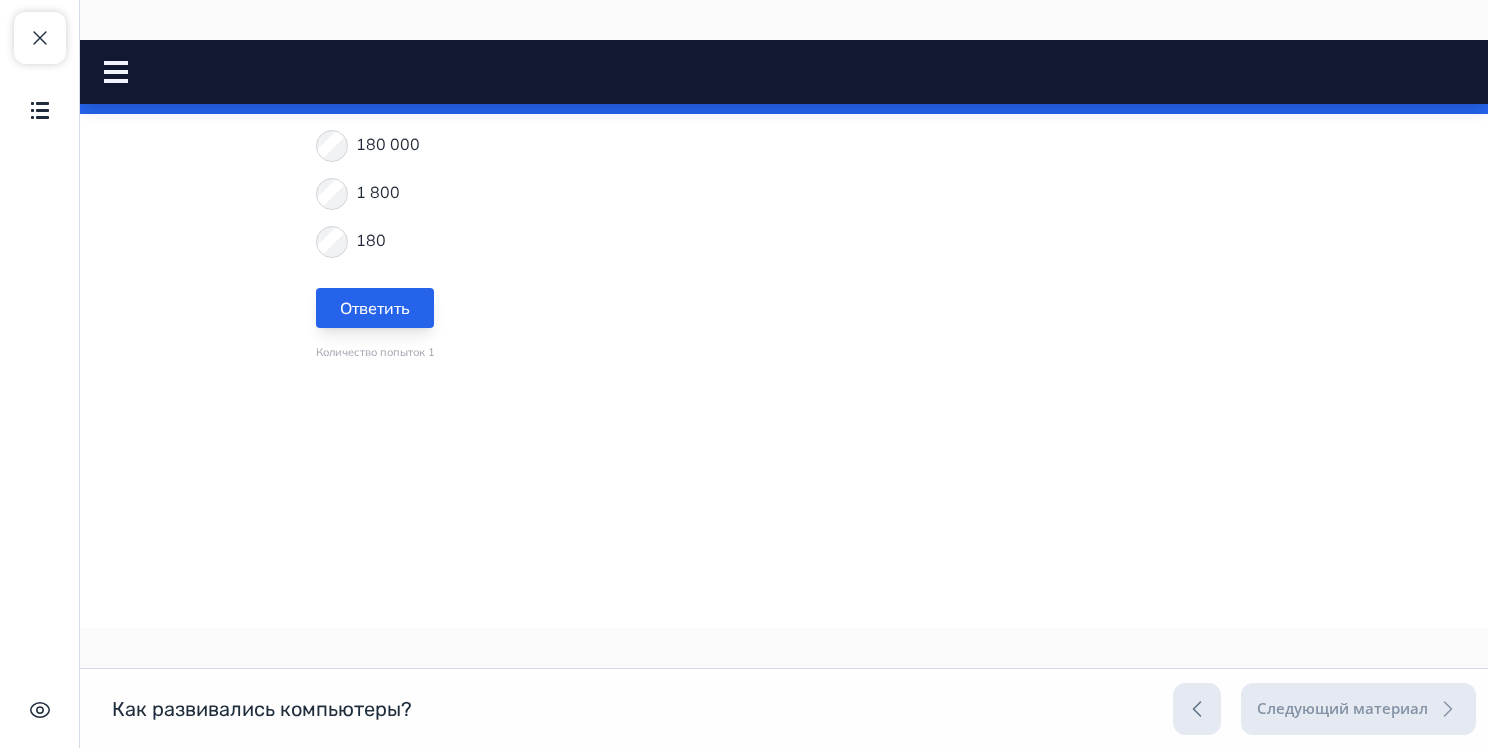 click on "Ответить" at bounding box center (375, 308) 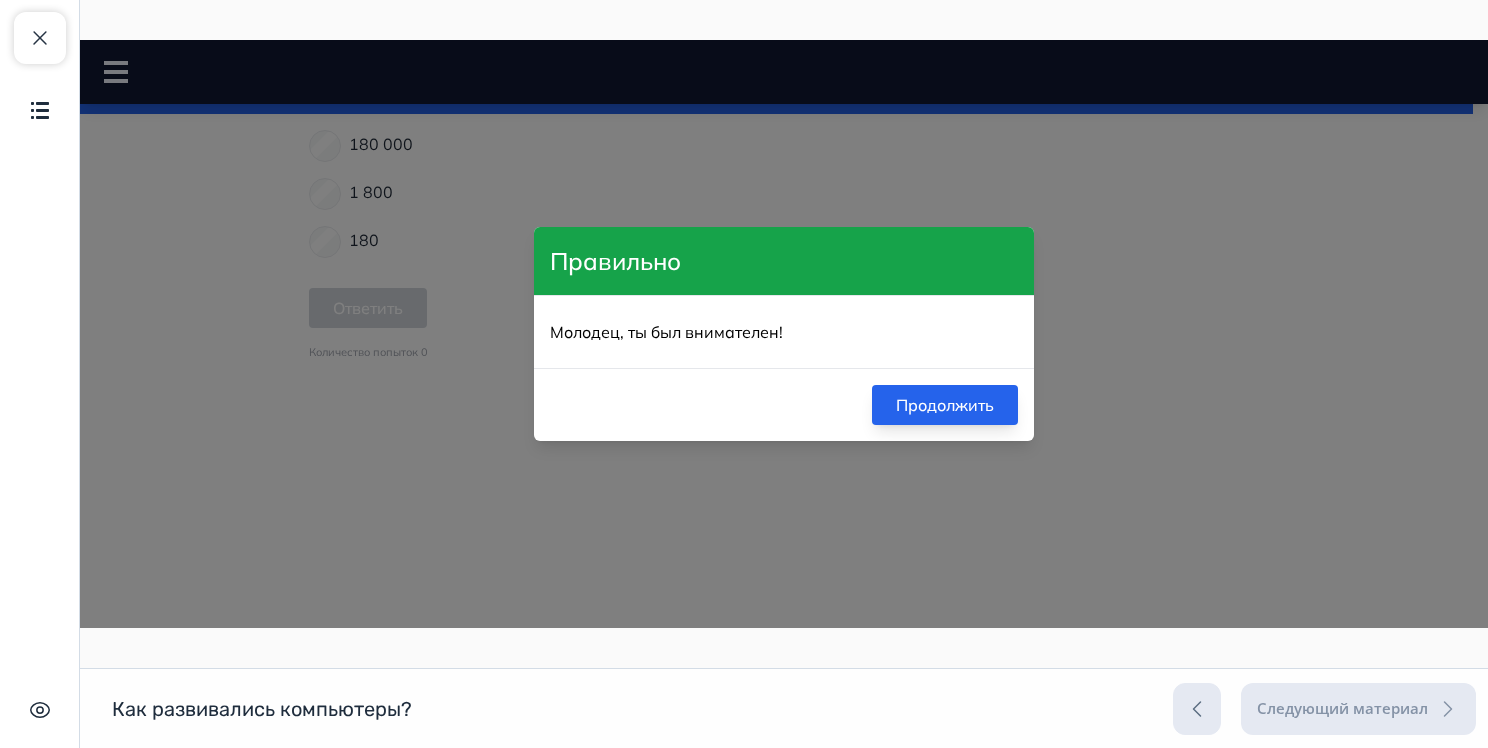 click on "Продолжить" at bounding box center [945, 405] 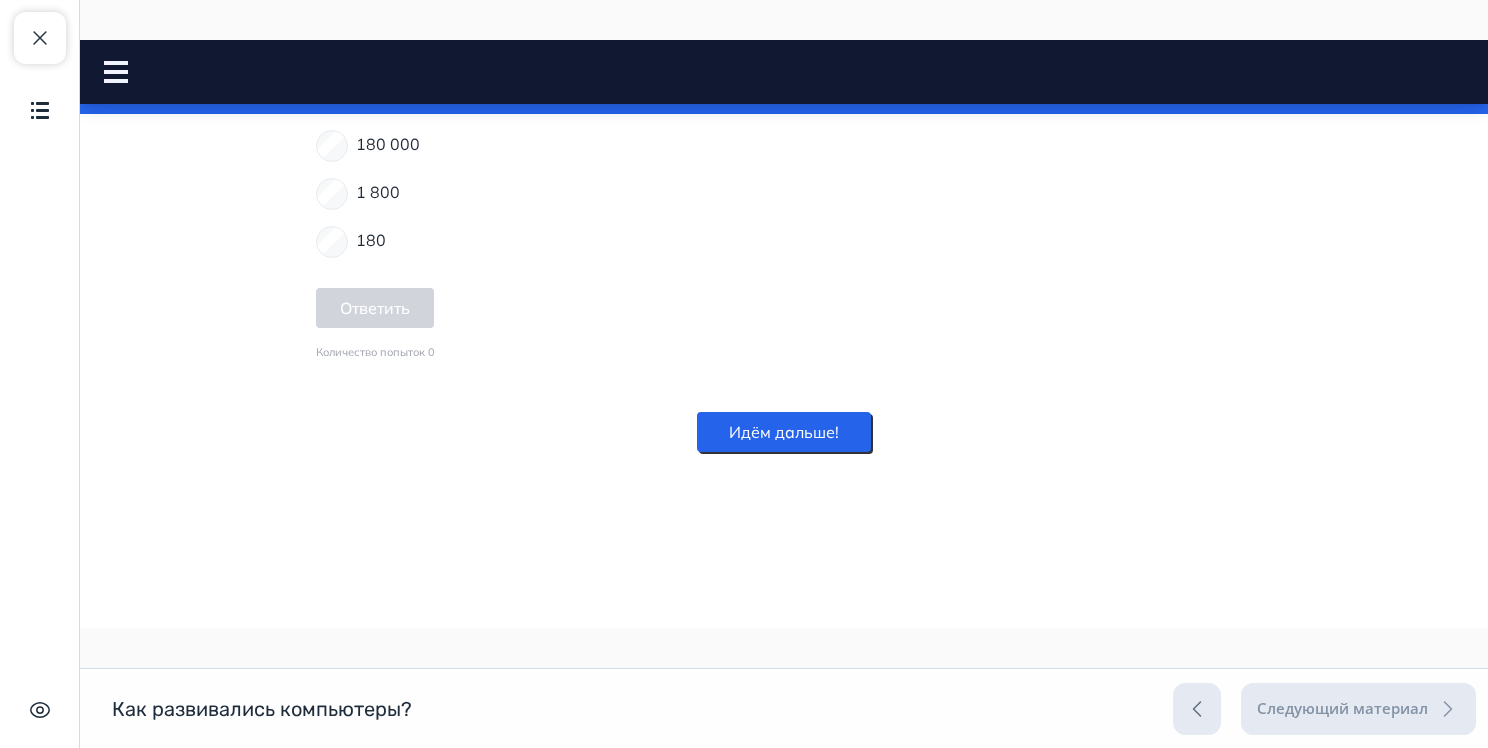 scroll, scrollTop: 2240, scrollLeft: 0, axis: vertical 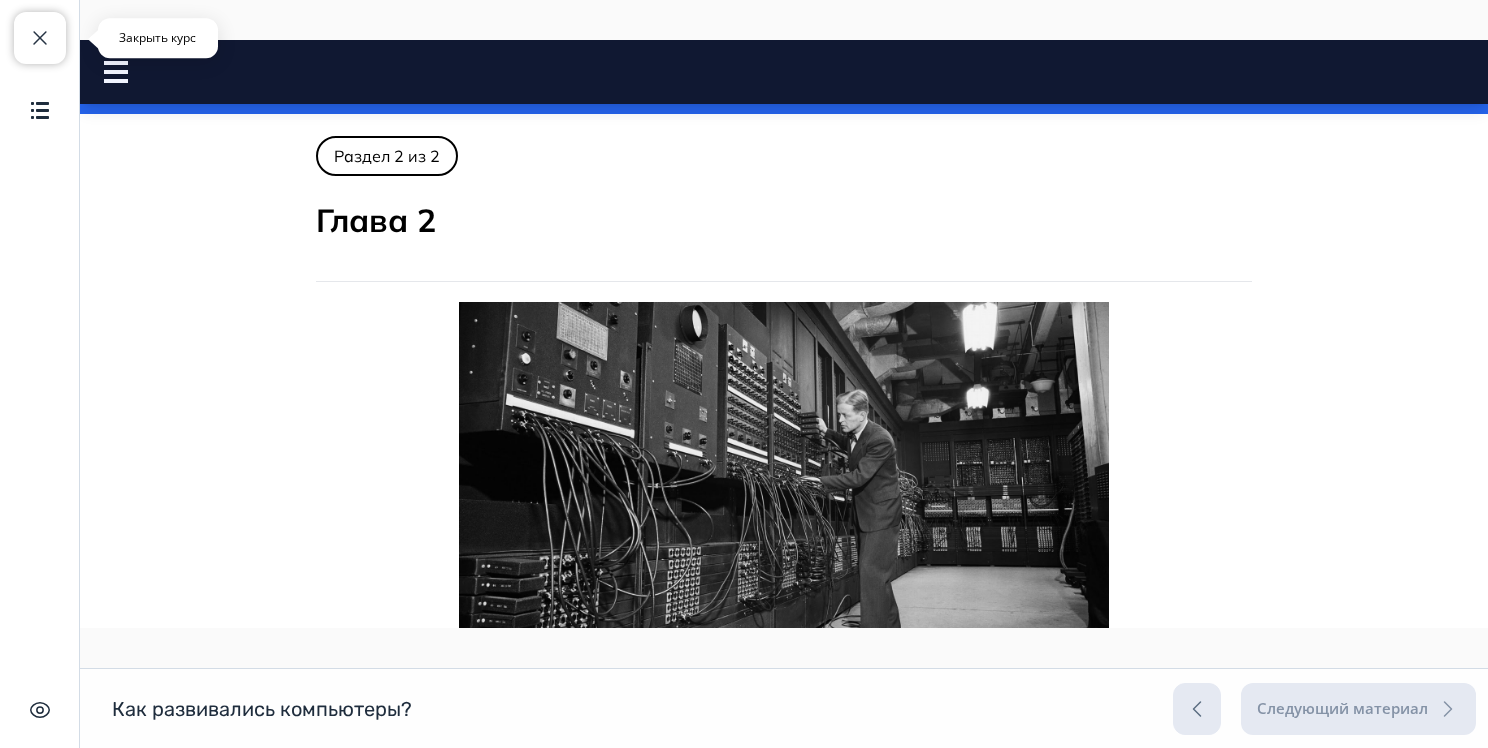 click on "Закрыть курс" at bounding box center [40, 38] 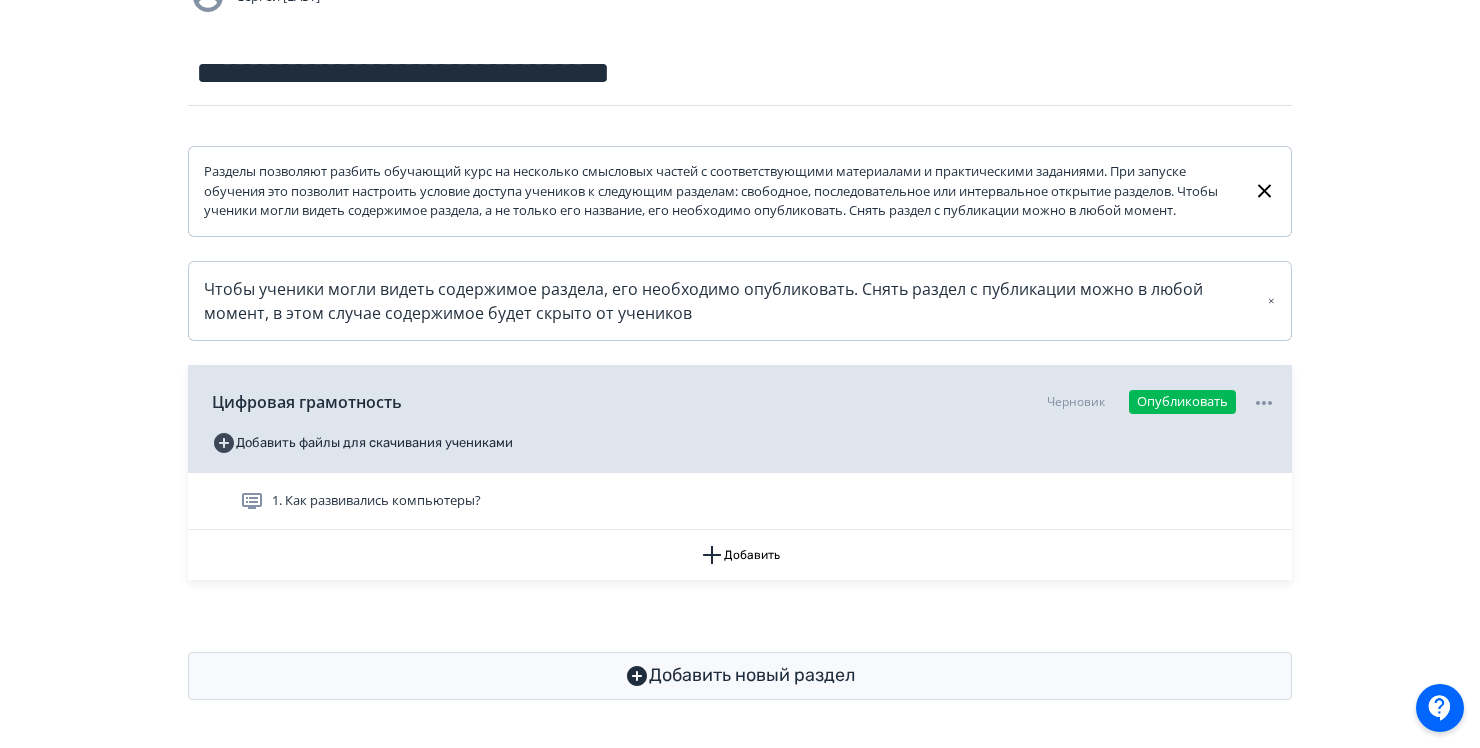 scroll, scrollTop: 219, scrollLeft: 0, axis: vertical 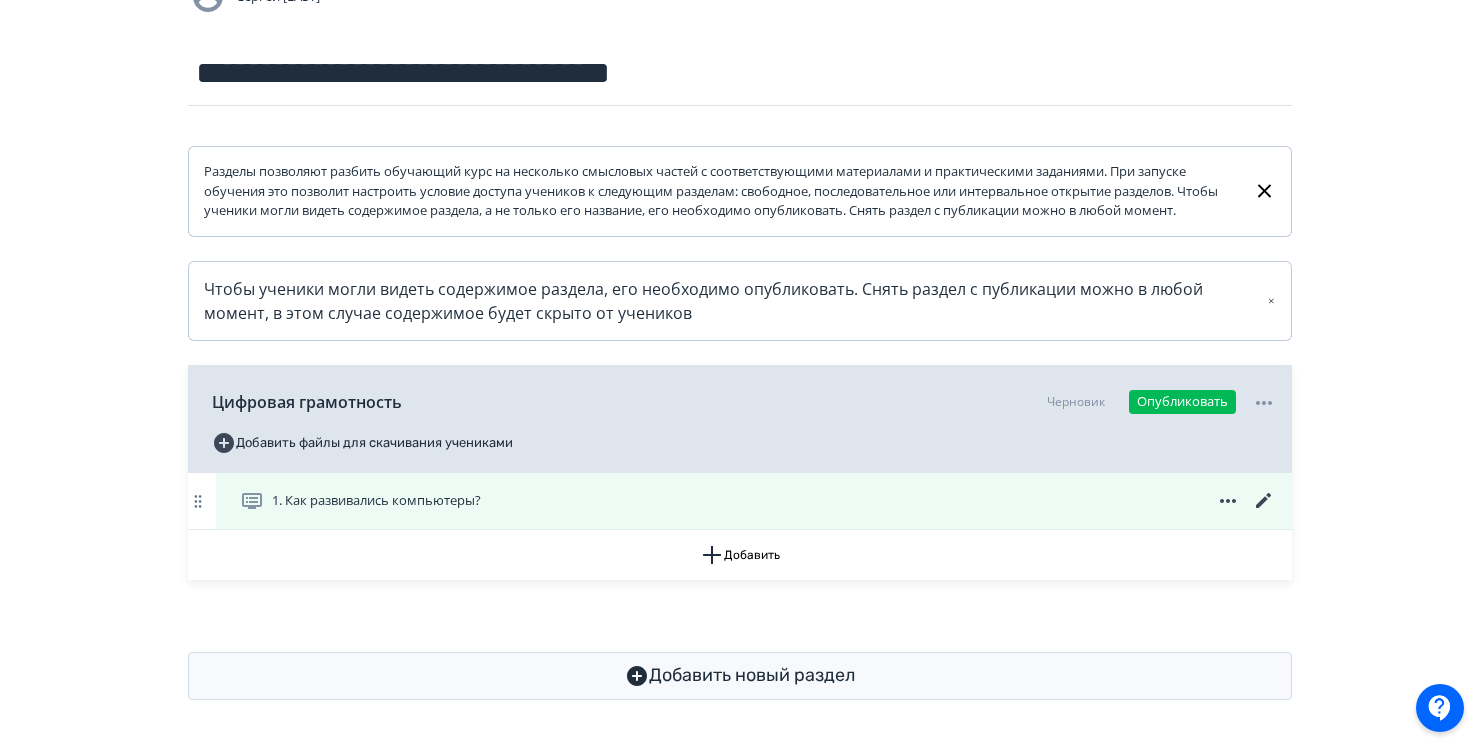 click 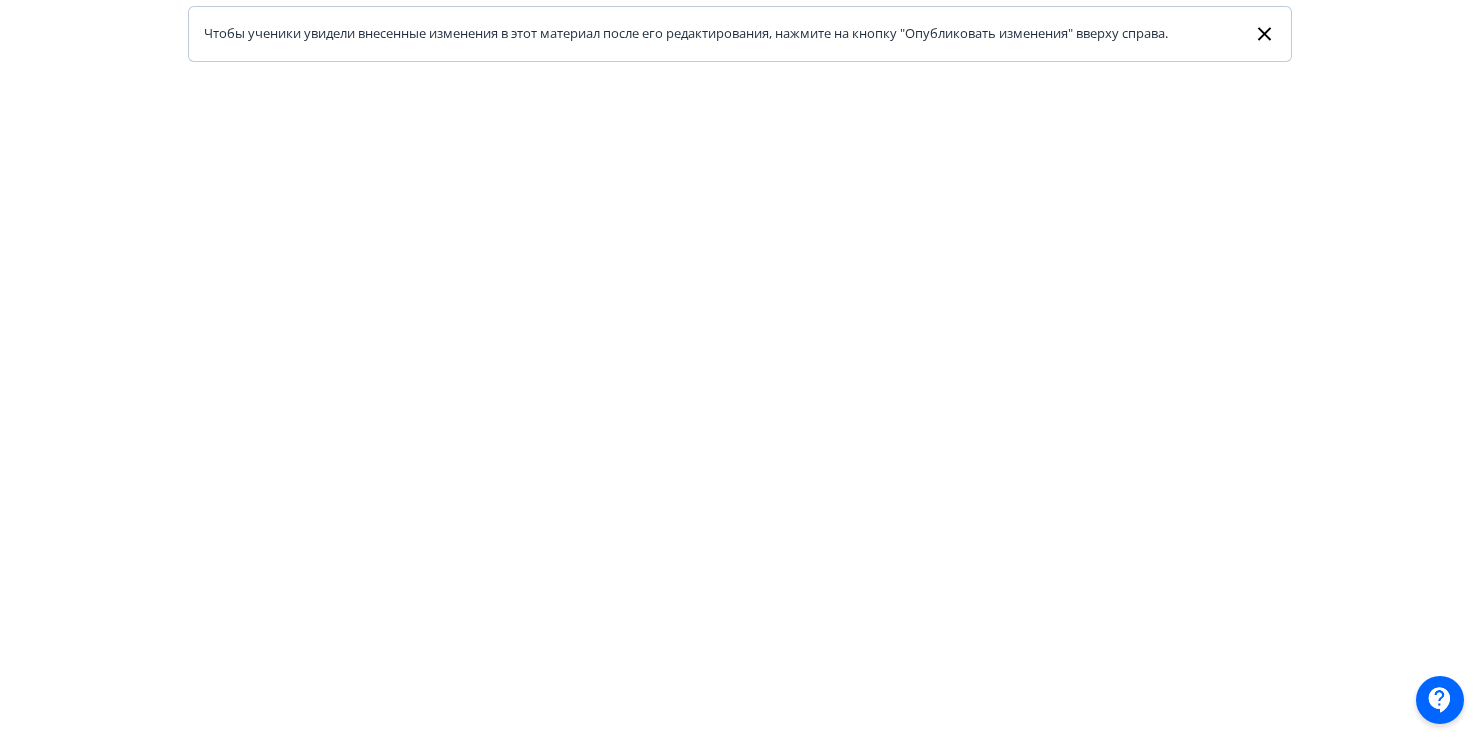 scroll, scrollTop: 279, scrollLeft: 0, axis: vertical 